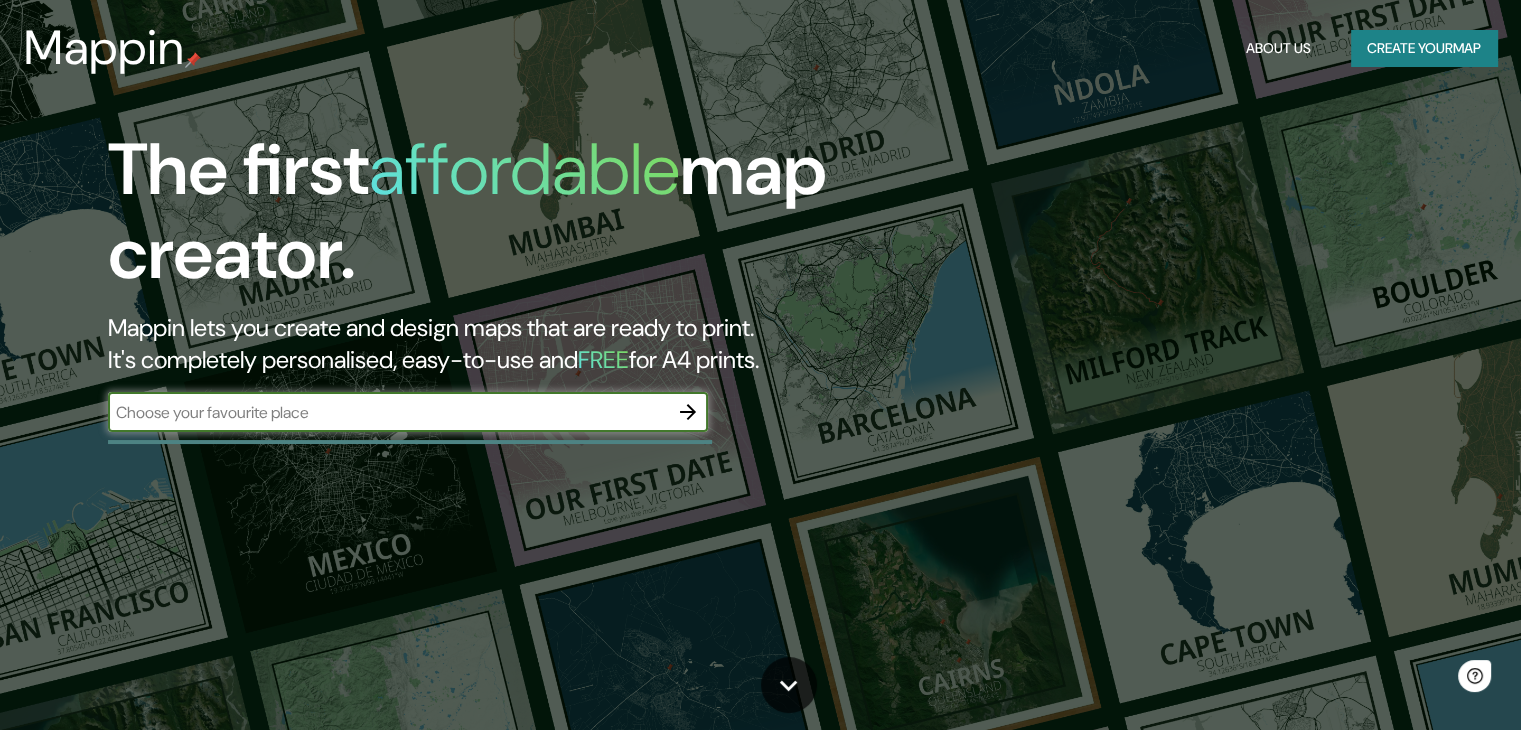 scroll, scrollTop: 0, scrollLeft: 0, axis: both 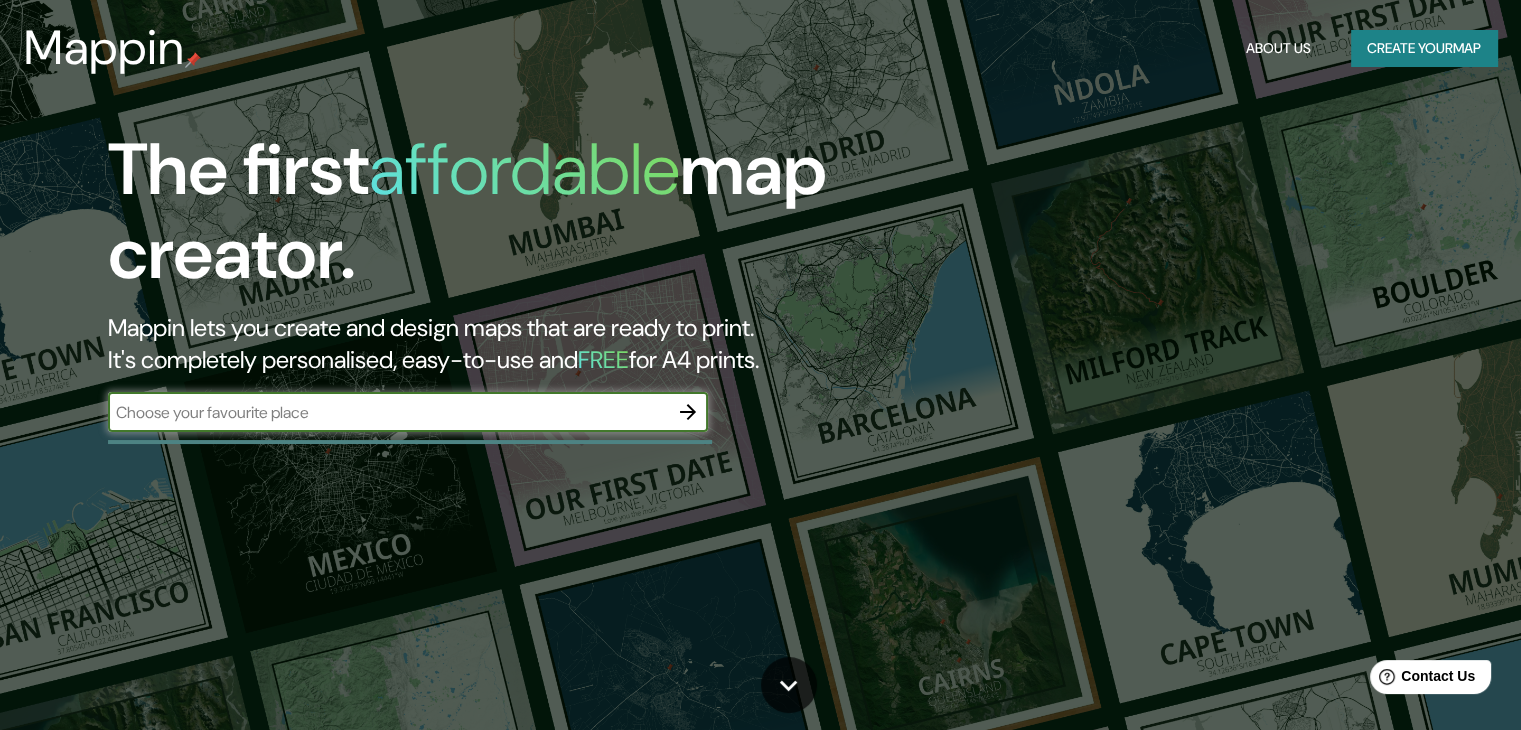 click at bounding box center (388, 412) 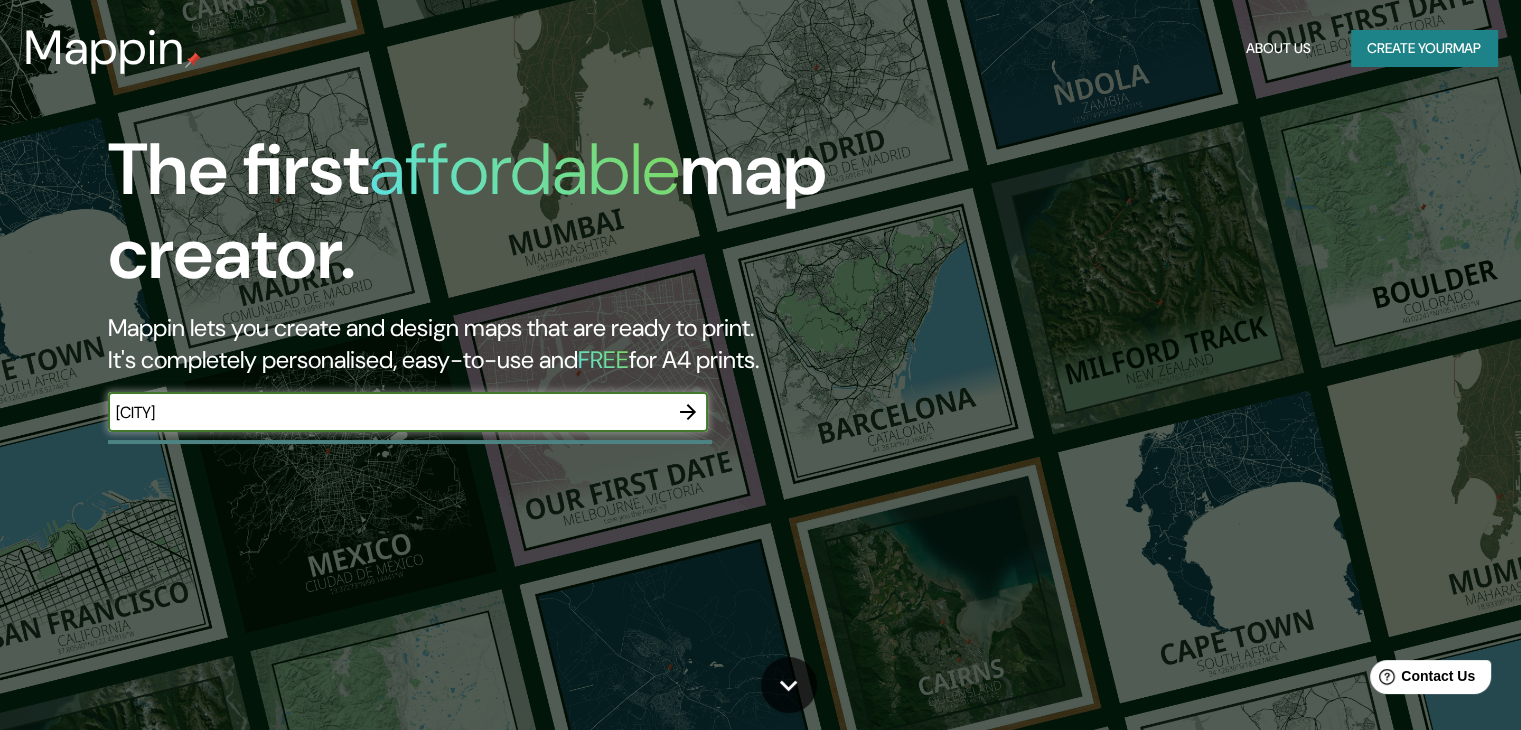 type on "[CITY]" 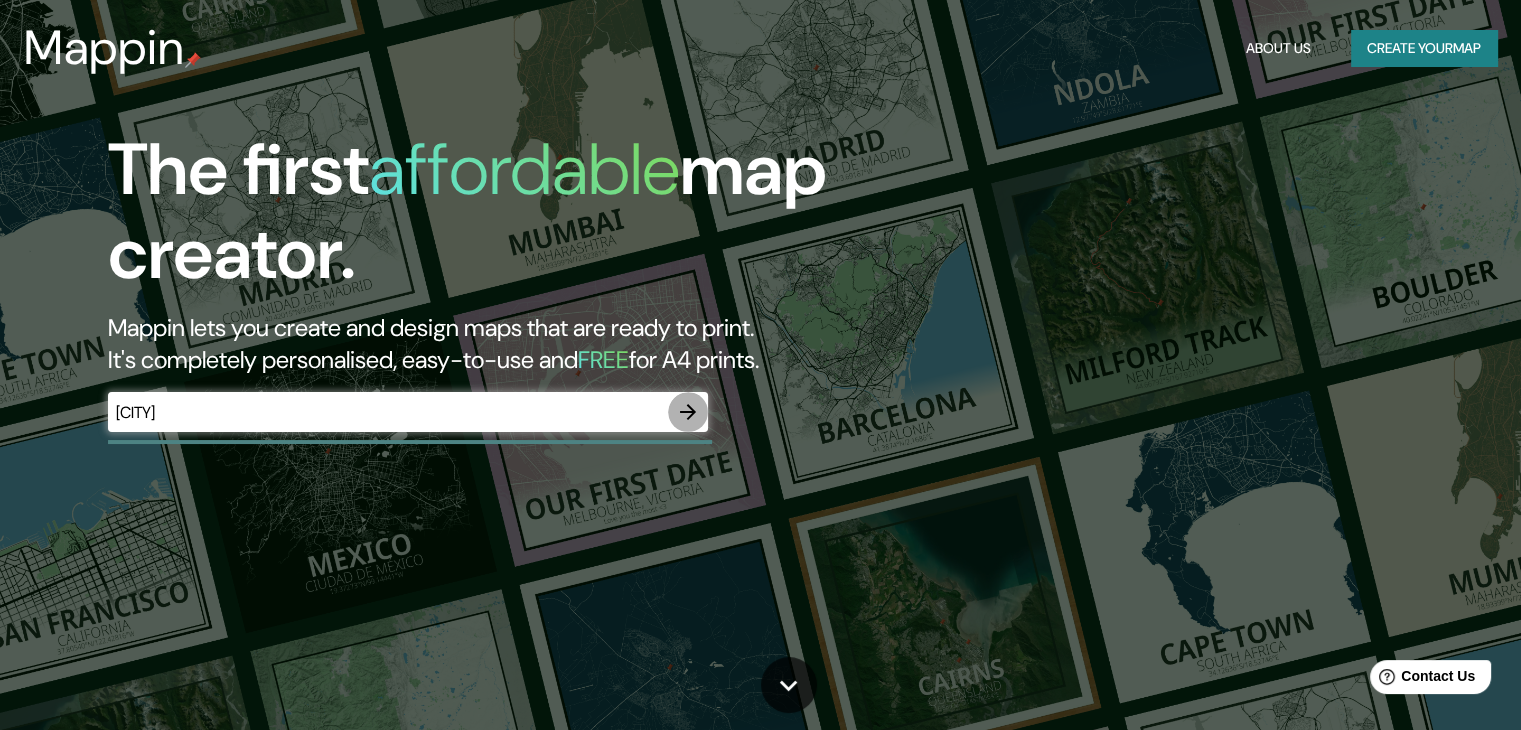drag, startPoint x: 691, startPoint y: 413, endPoint x: 834, endPoint y: 443, distance: 146.11298 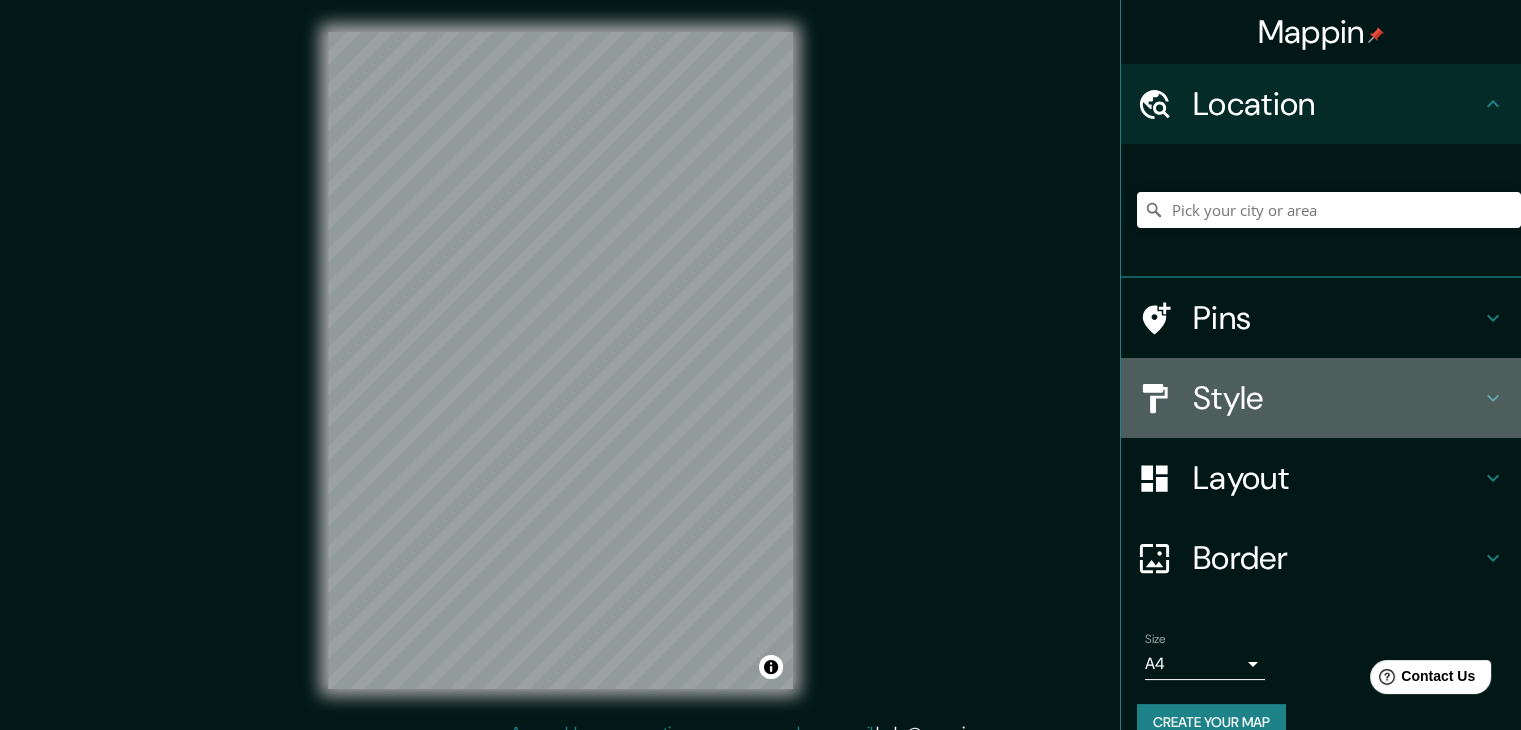 click on "Style" at bounding box center (1337, 104) 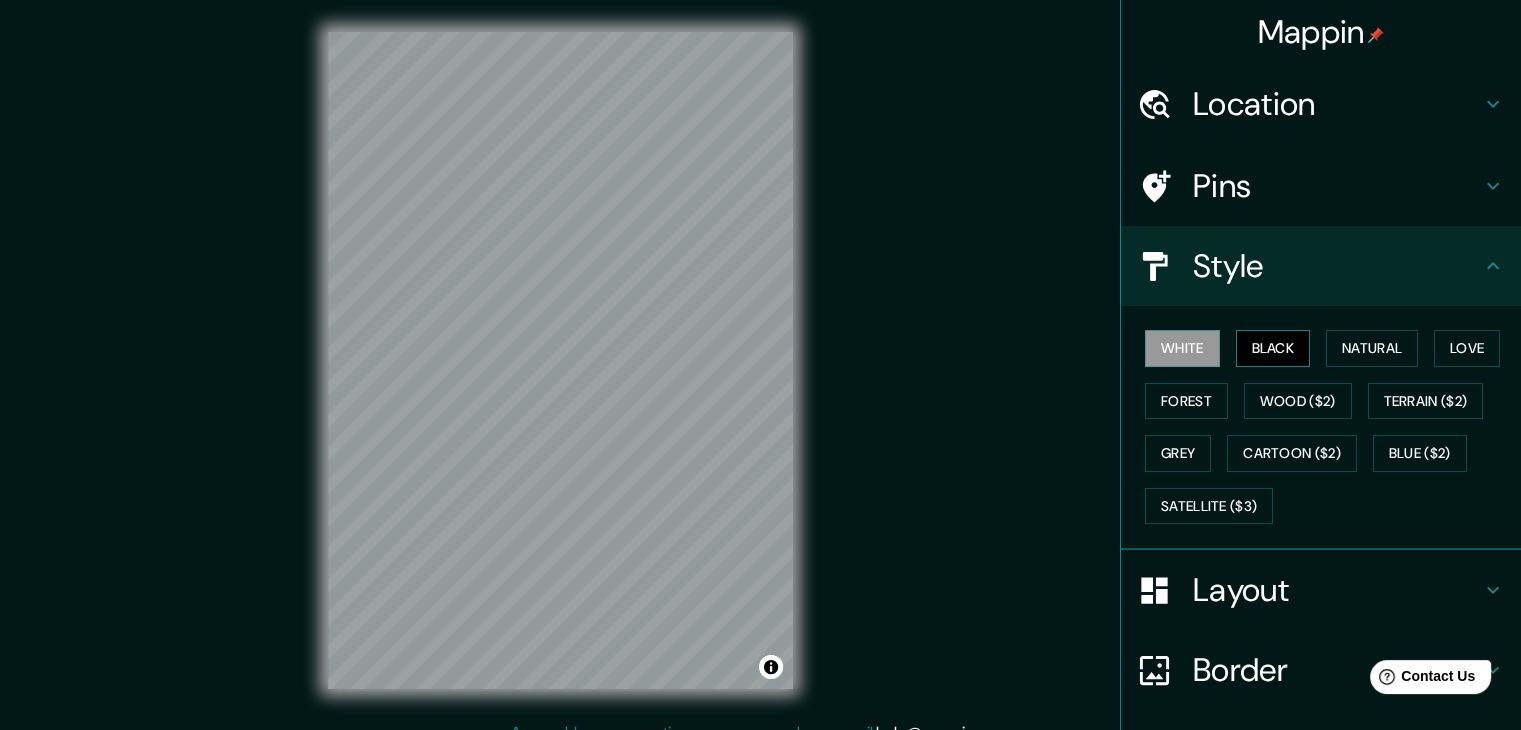 click on "Black" at bounding box center (1273, 348) 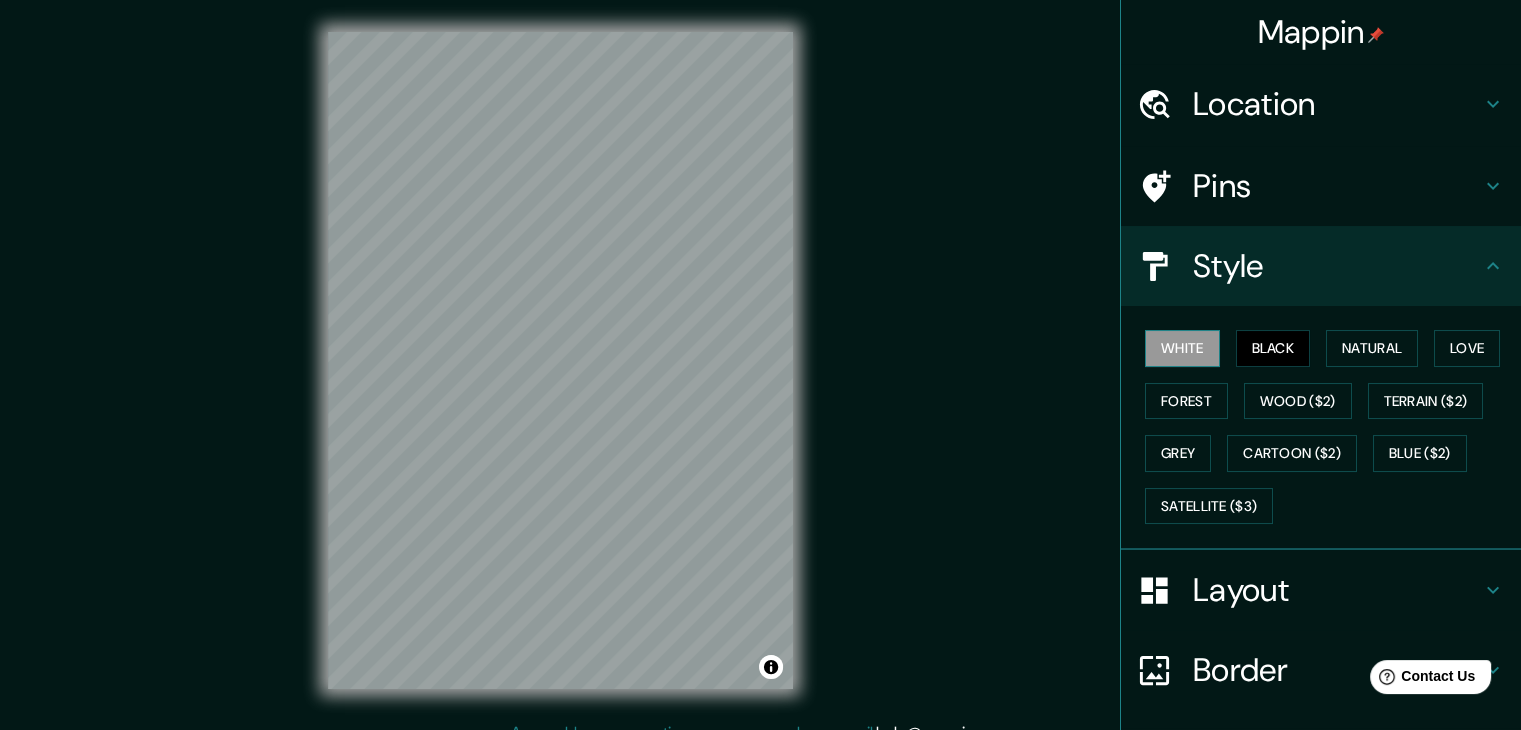 click on "White" at bounding box center (1182, 348) 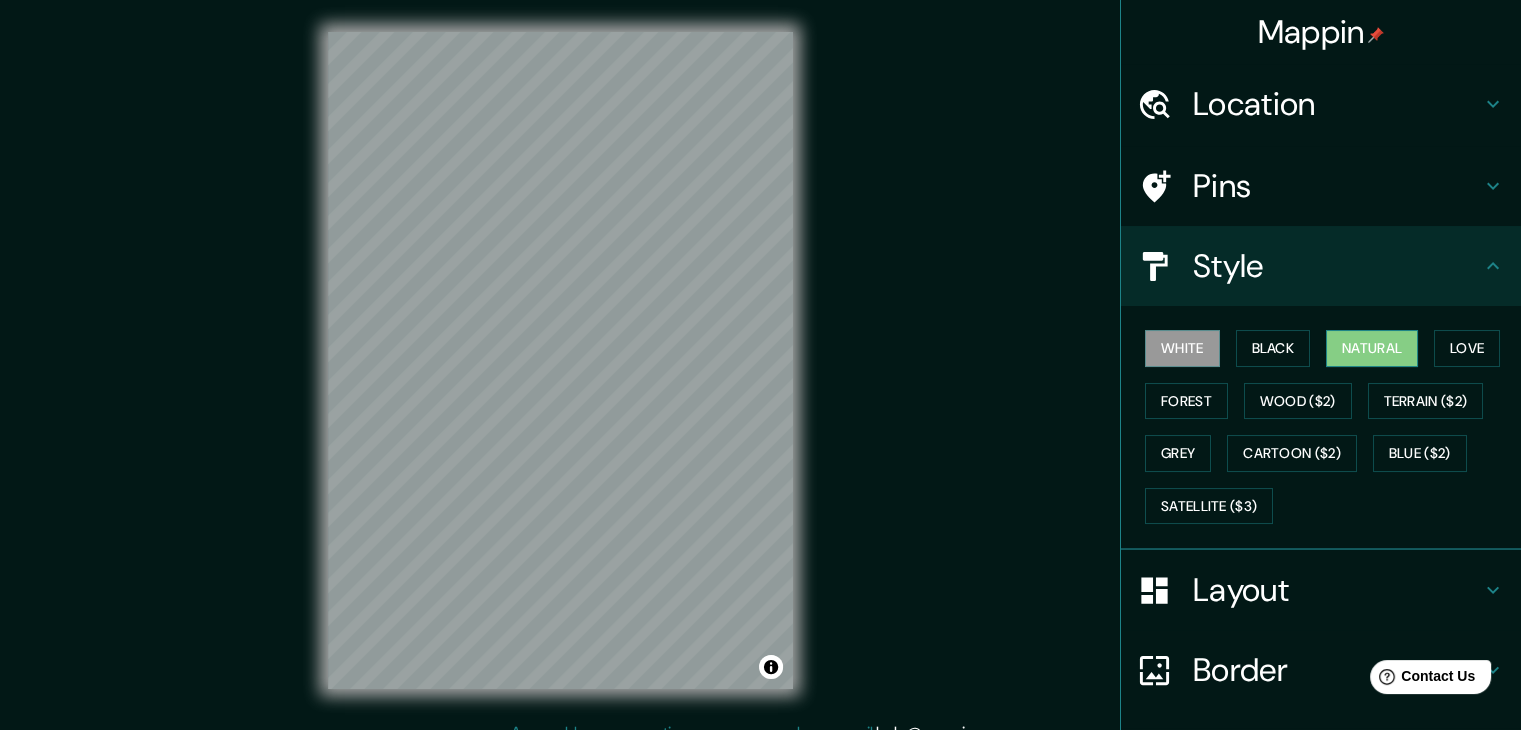 click on "Natural" at bounding box center (1372, 348) 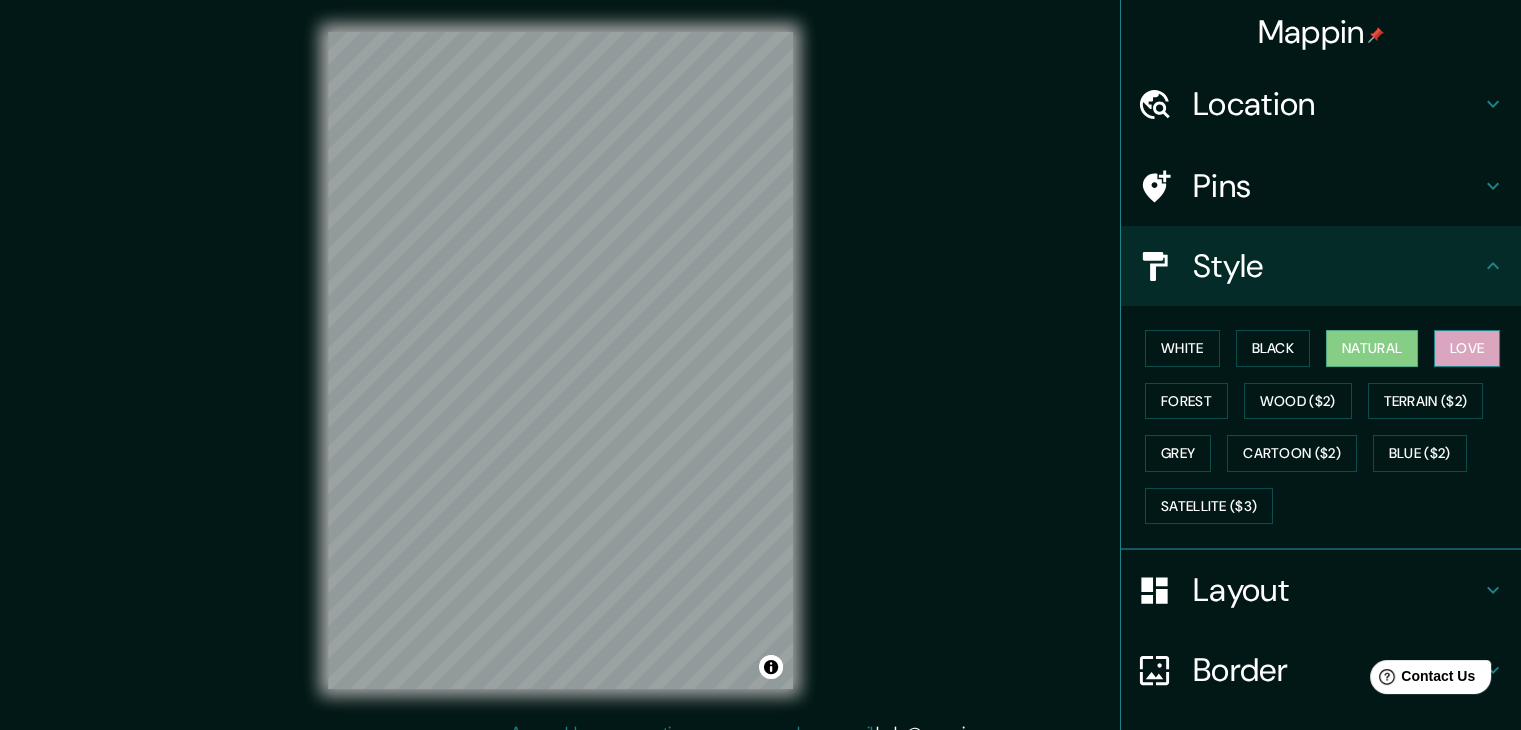 click on "Love" at bounding box center (1467, 348) 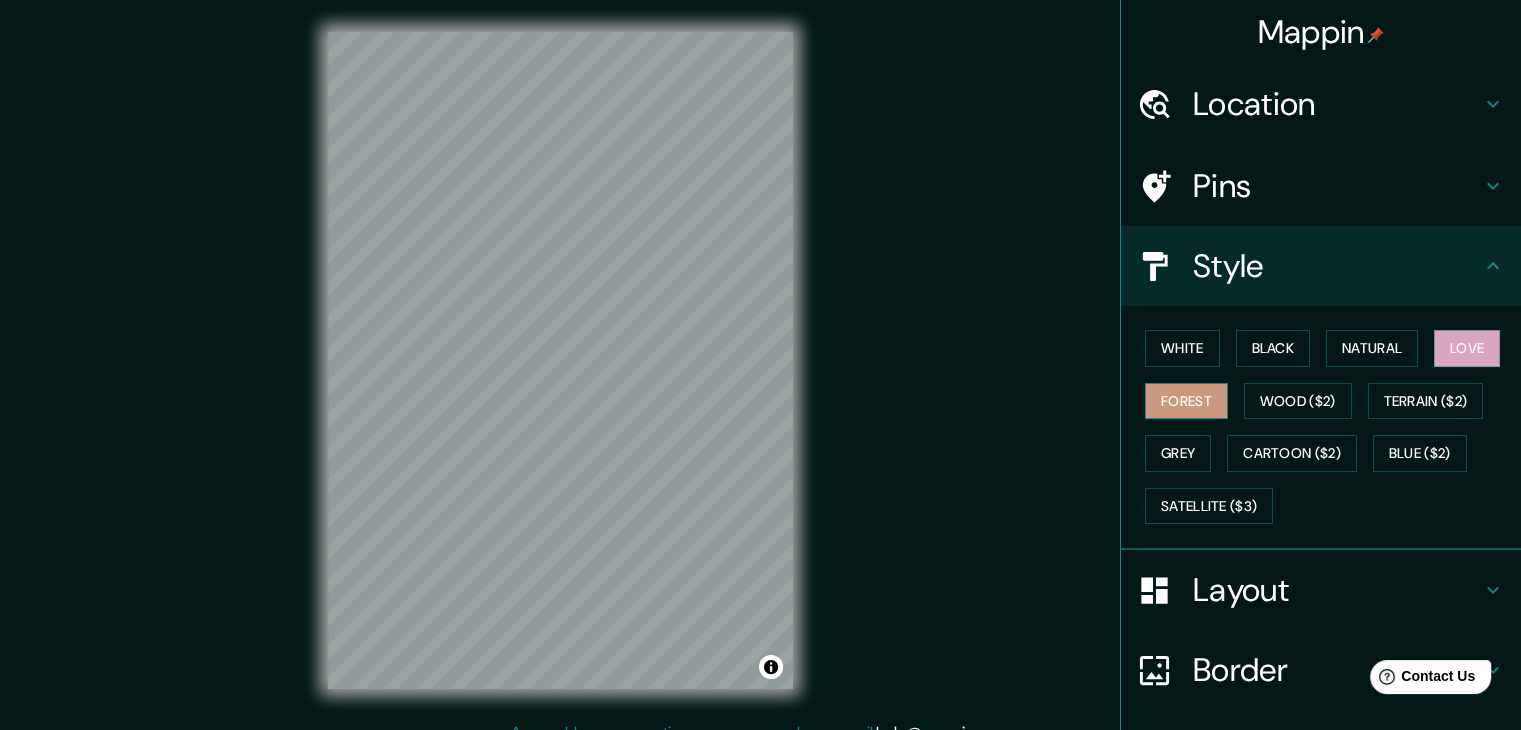 click on "Forest" at bounding box center (1186, 401) 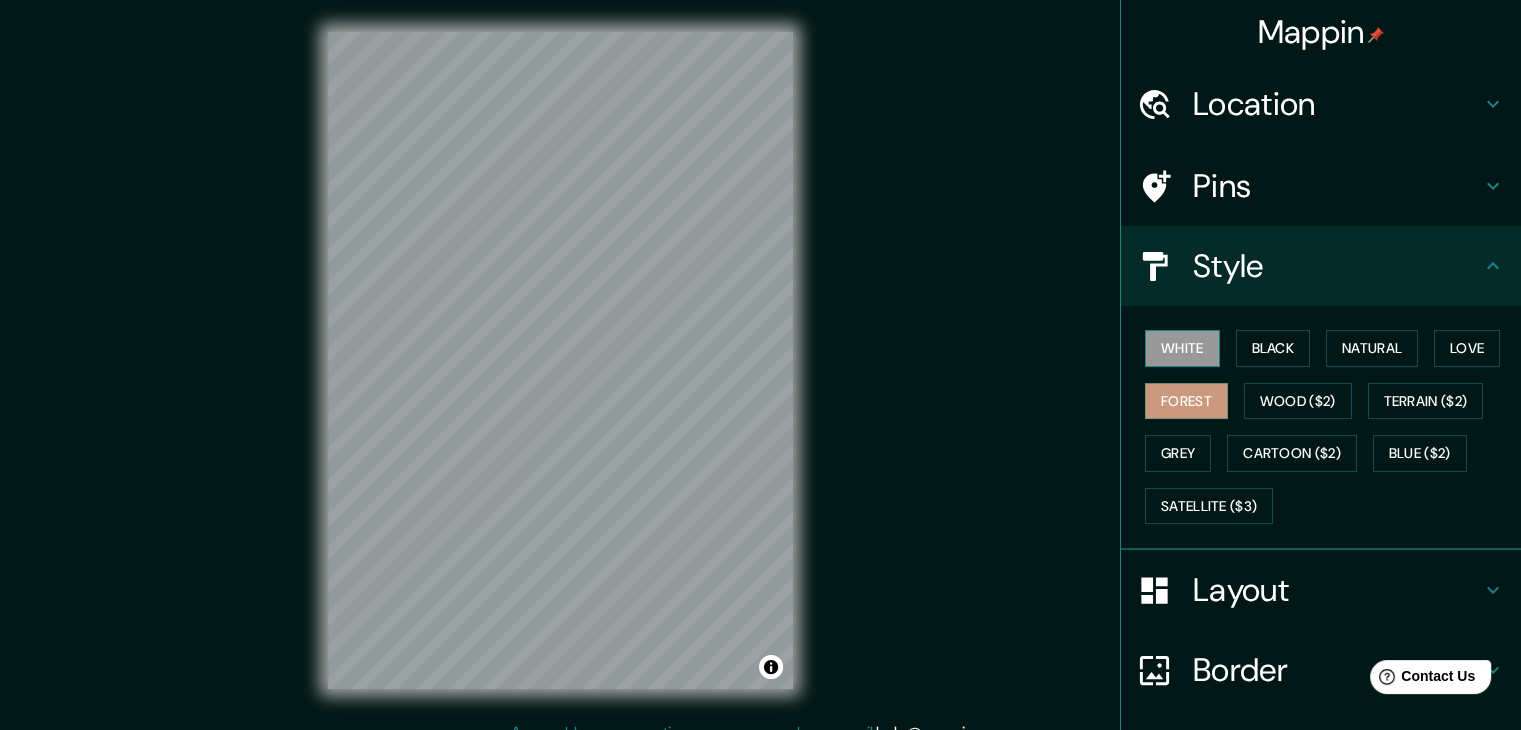click on "White" at bounding box center [1182, 348] 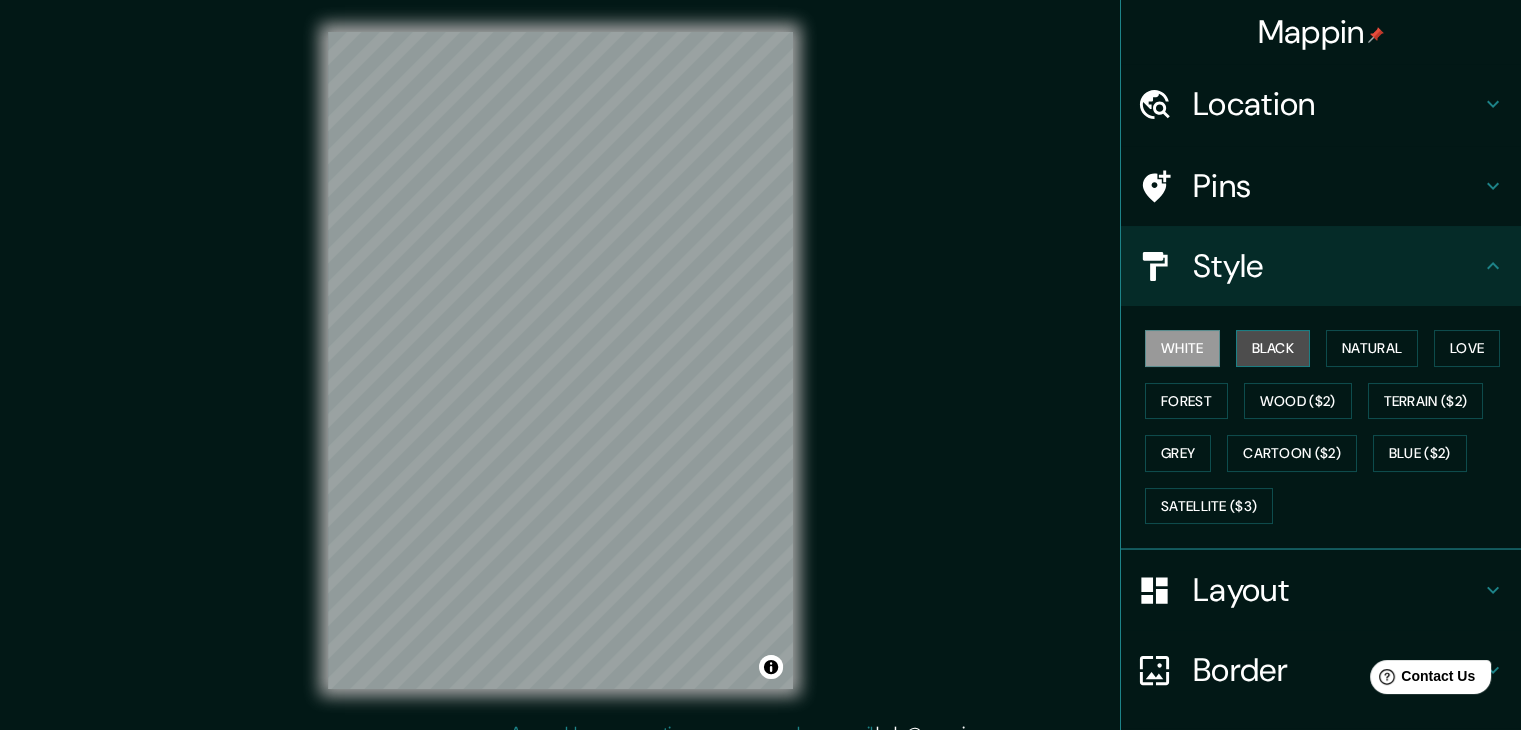 click on "Black" at bounding box center (1273, 348) 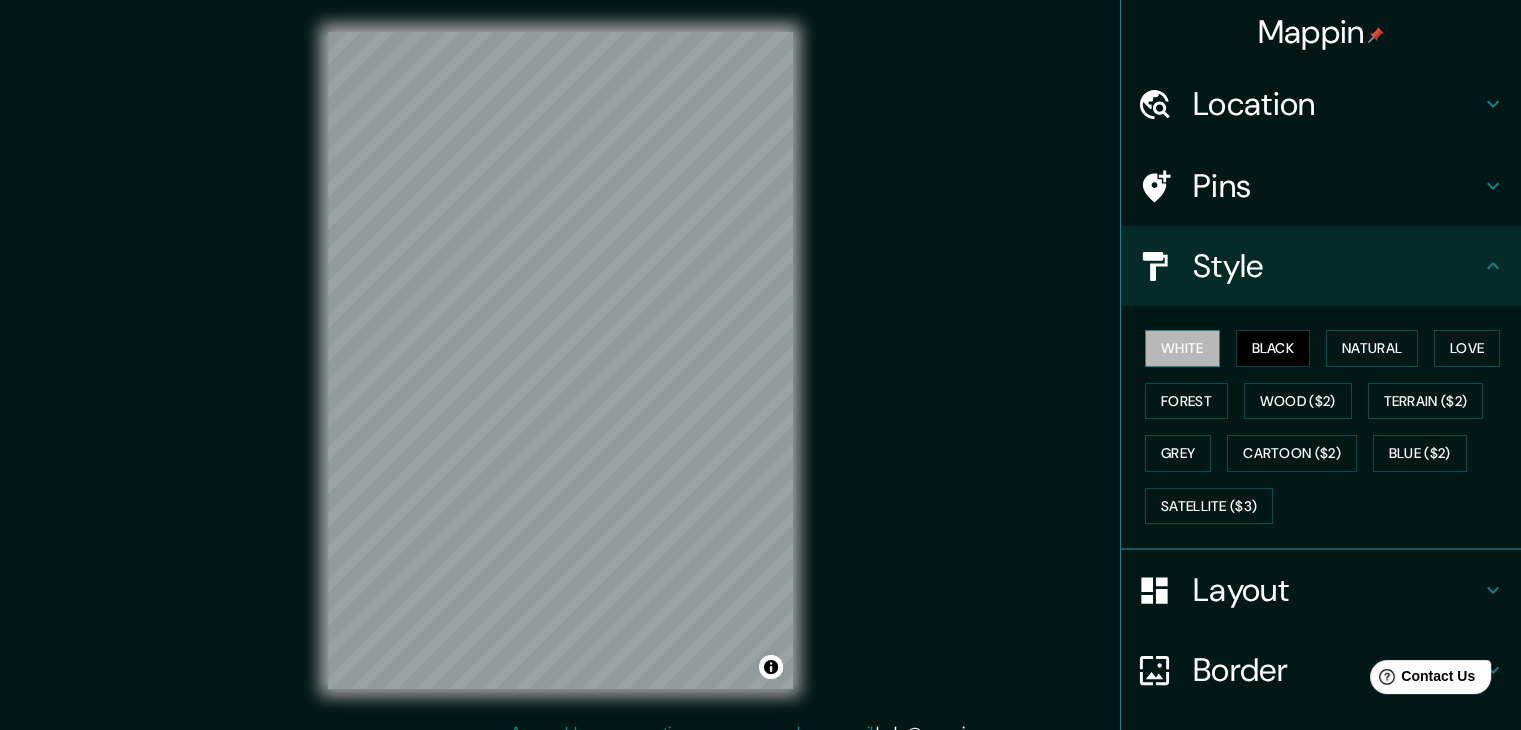 click on "White" at bounding box center (1182, 348) 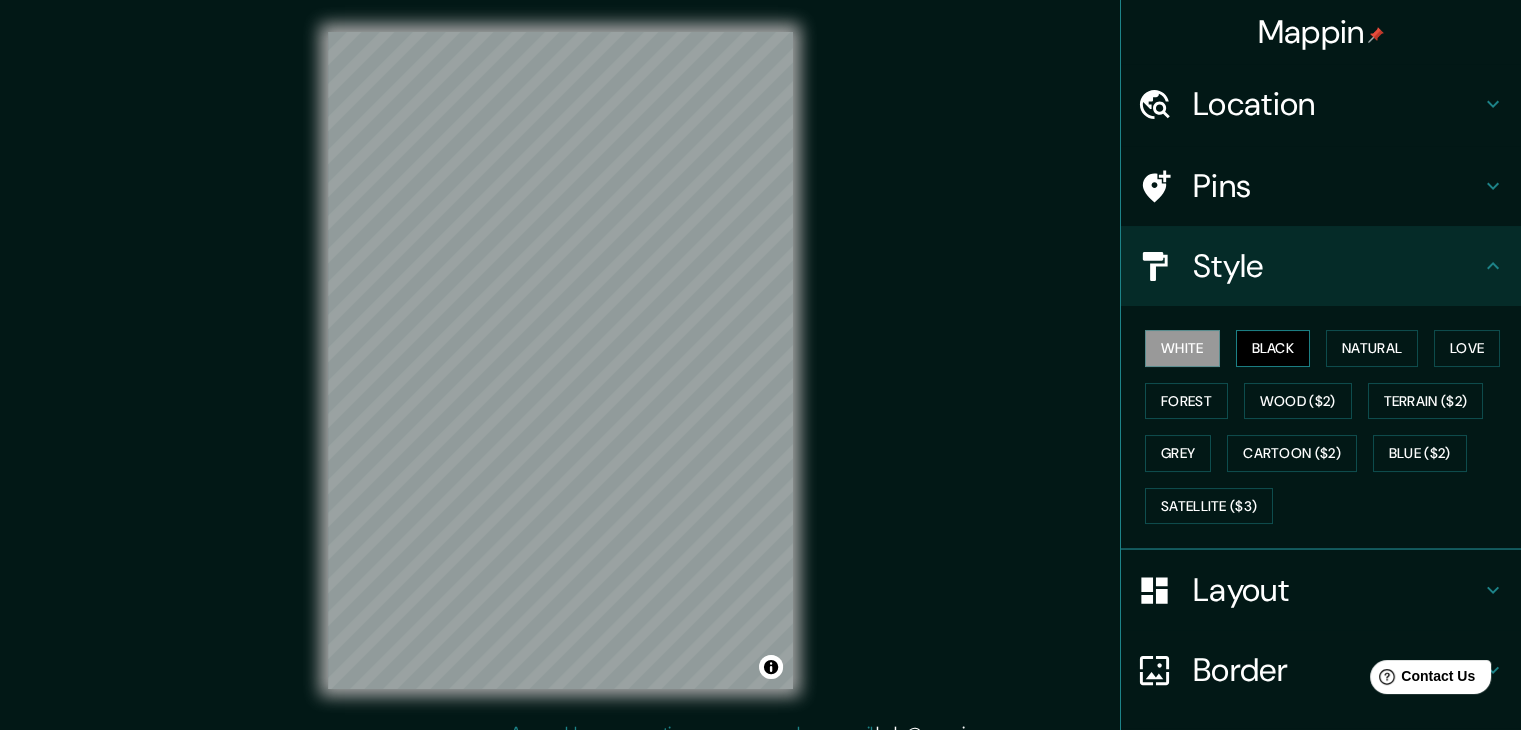 click on "Black" at bounding box center [1273, 348] 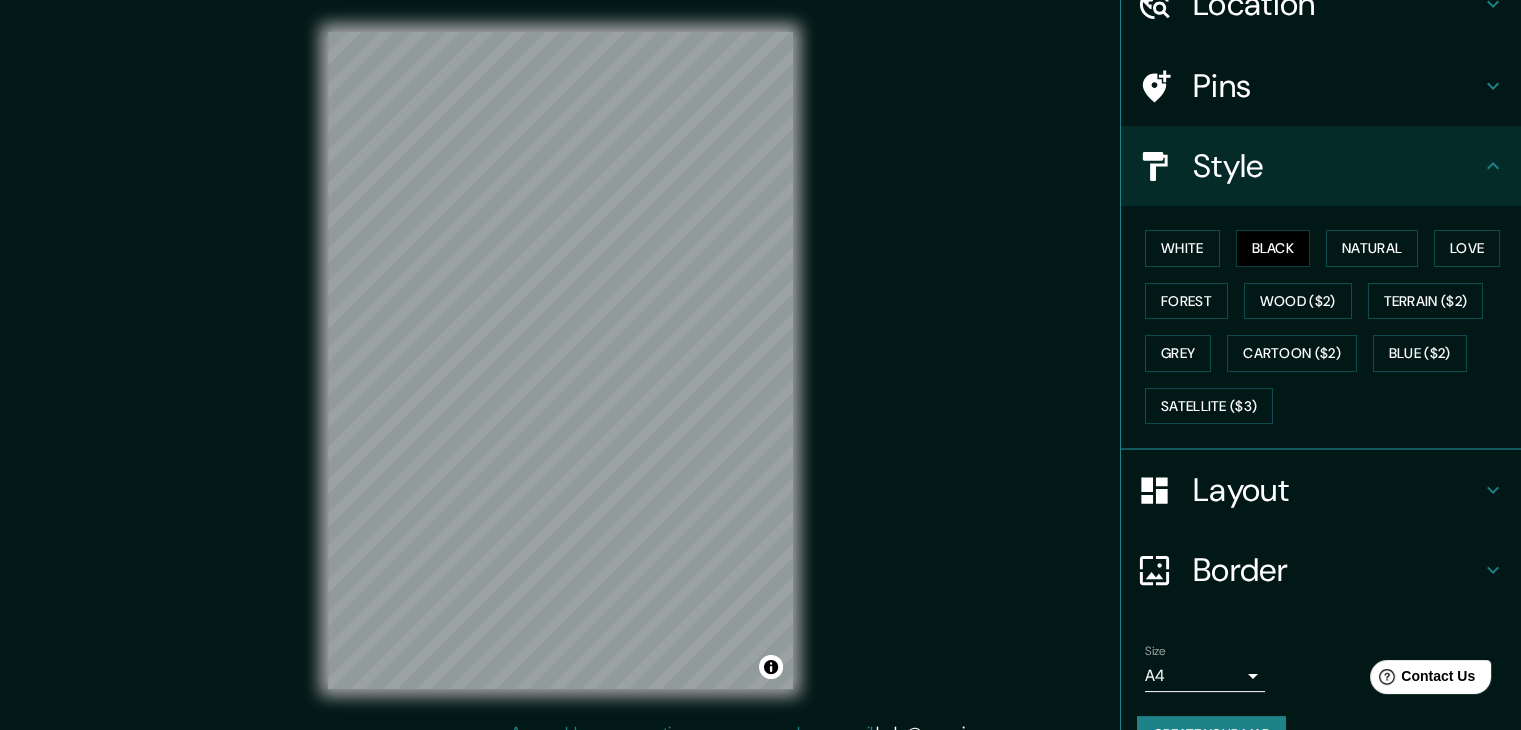 click on "Layout" at bounding box center [1337, 4] 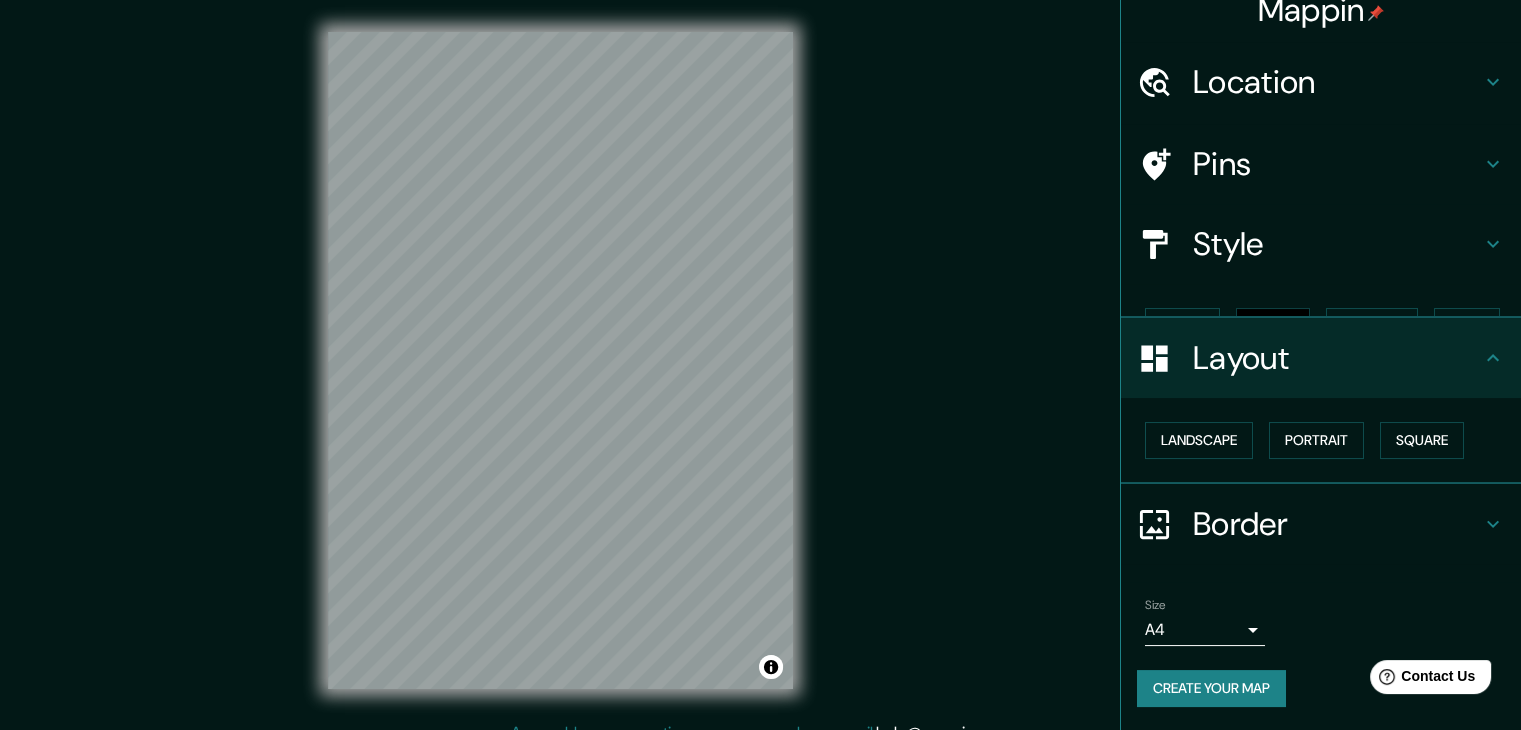 scroll, scrollTop: 0, scrollLeft: 0, axis: both 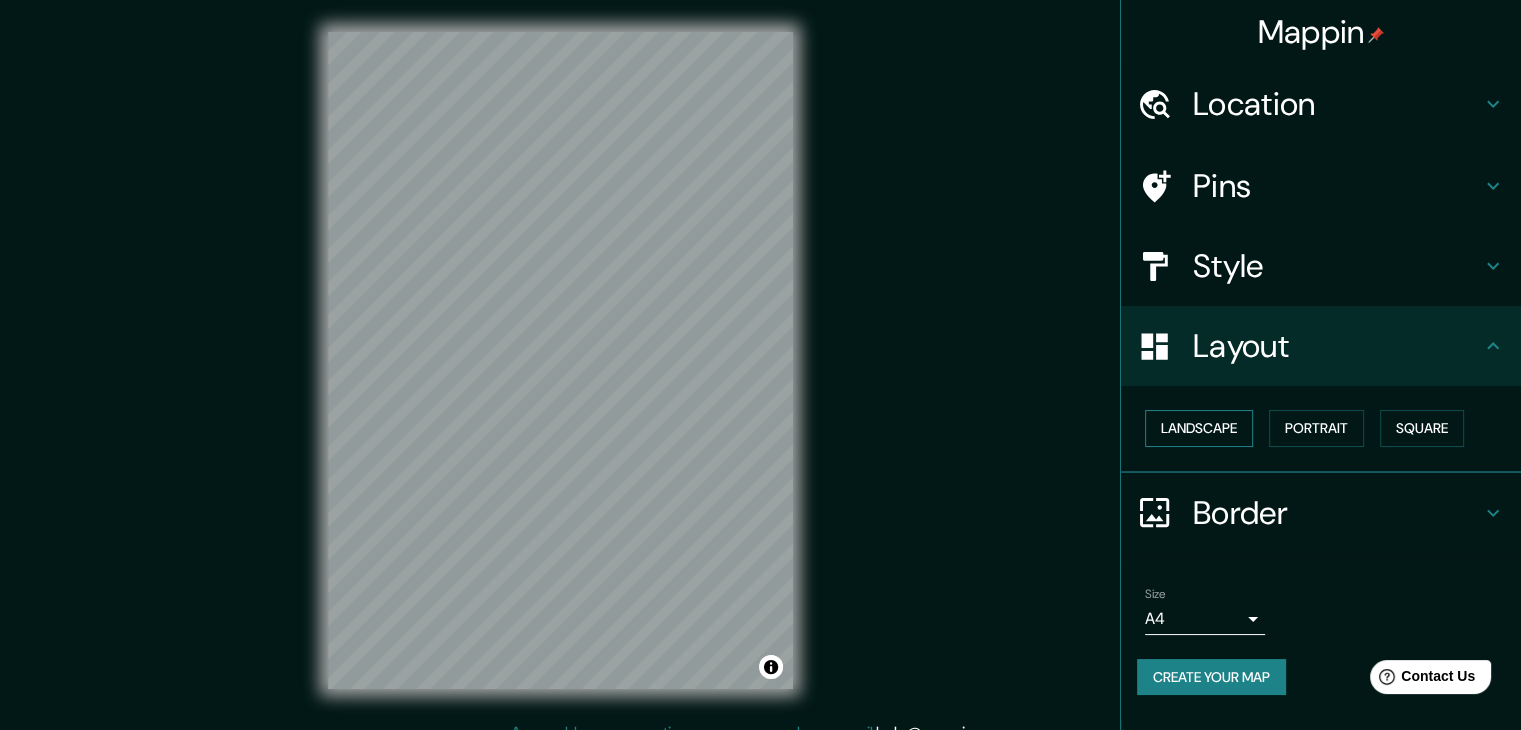 click on "Landscape" at bounding box center [1199, 428] 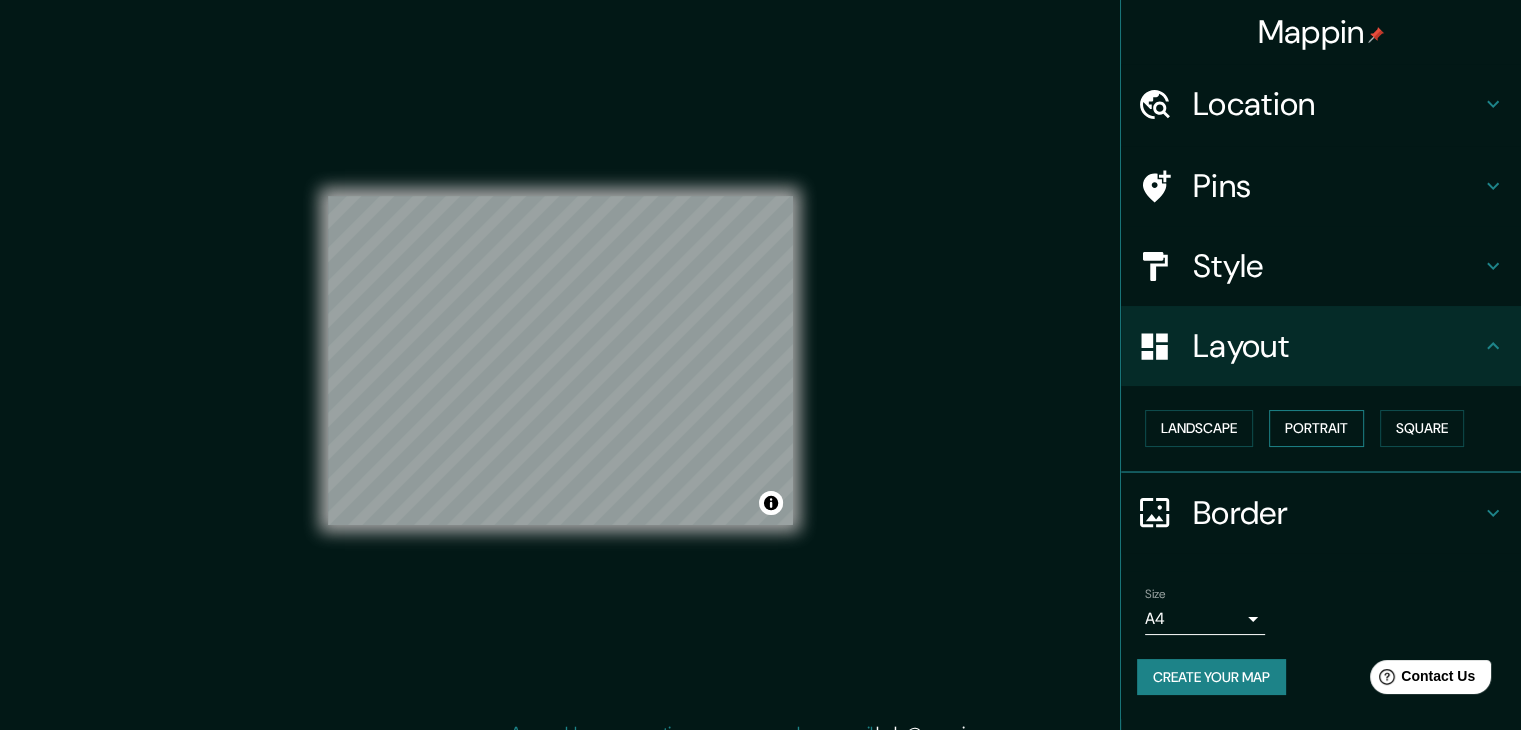 click on "Portrait" at bounding box center [1316, 428] 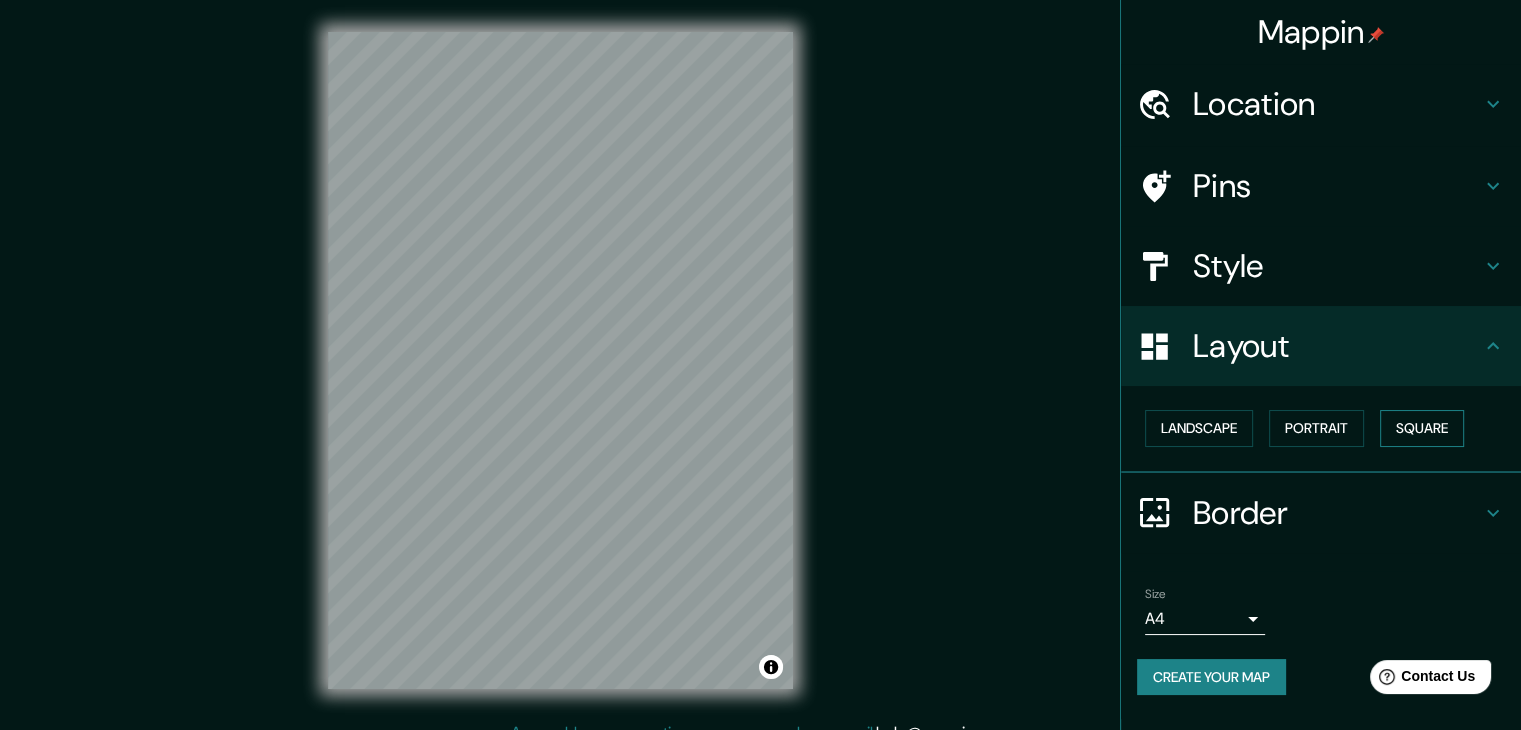 click on "Square" at bounding box center [1422, 428] 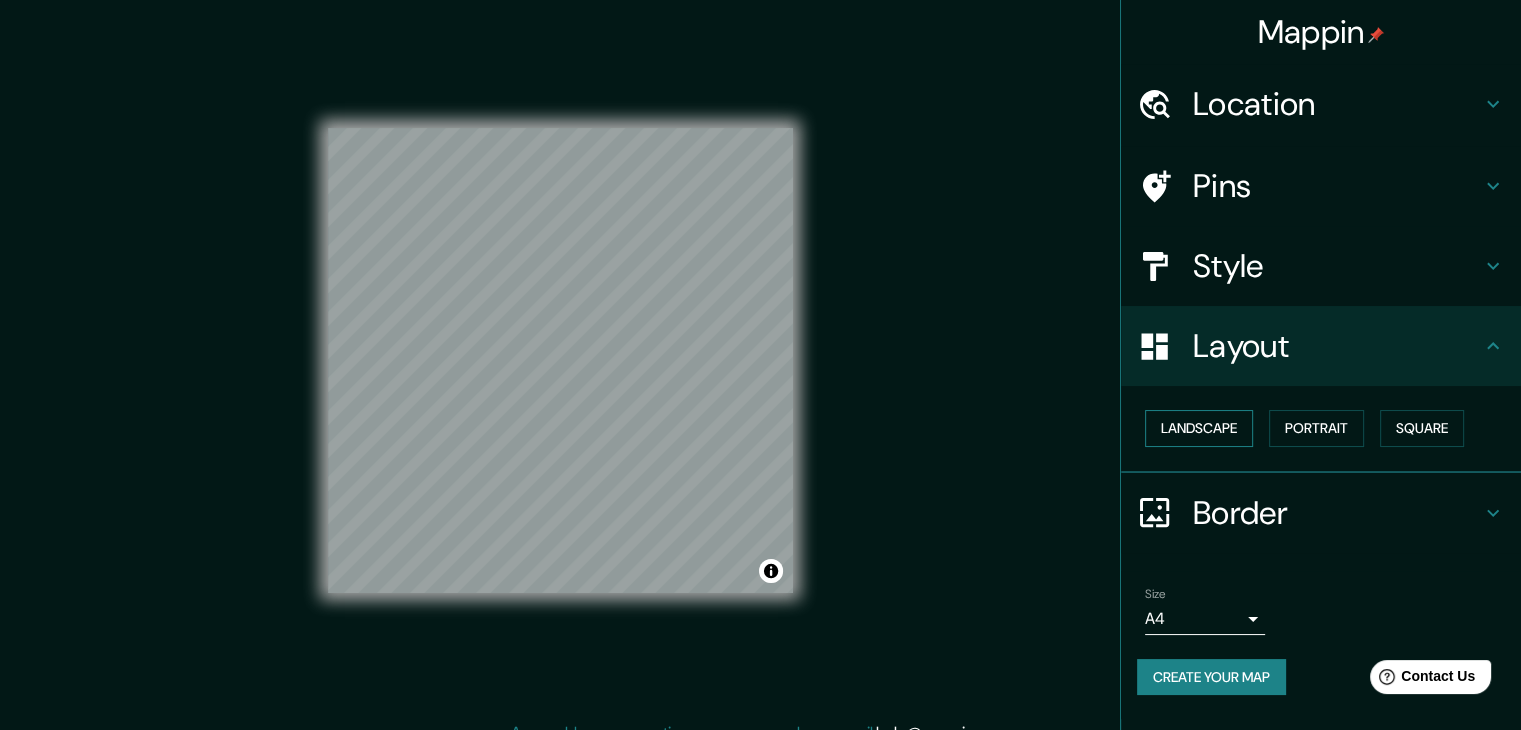 click on "Landscape" at bounding box center (1199, 428) 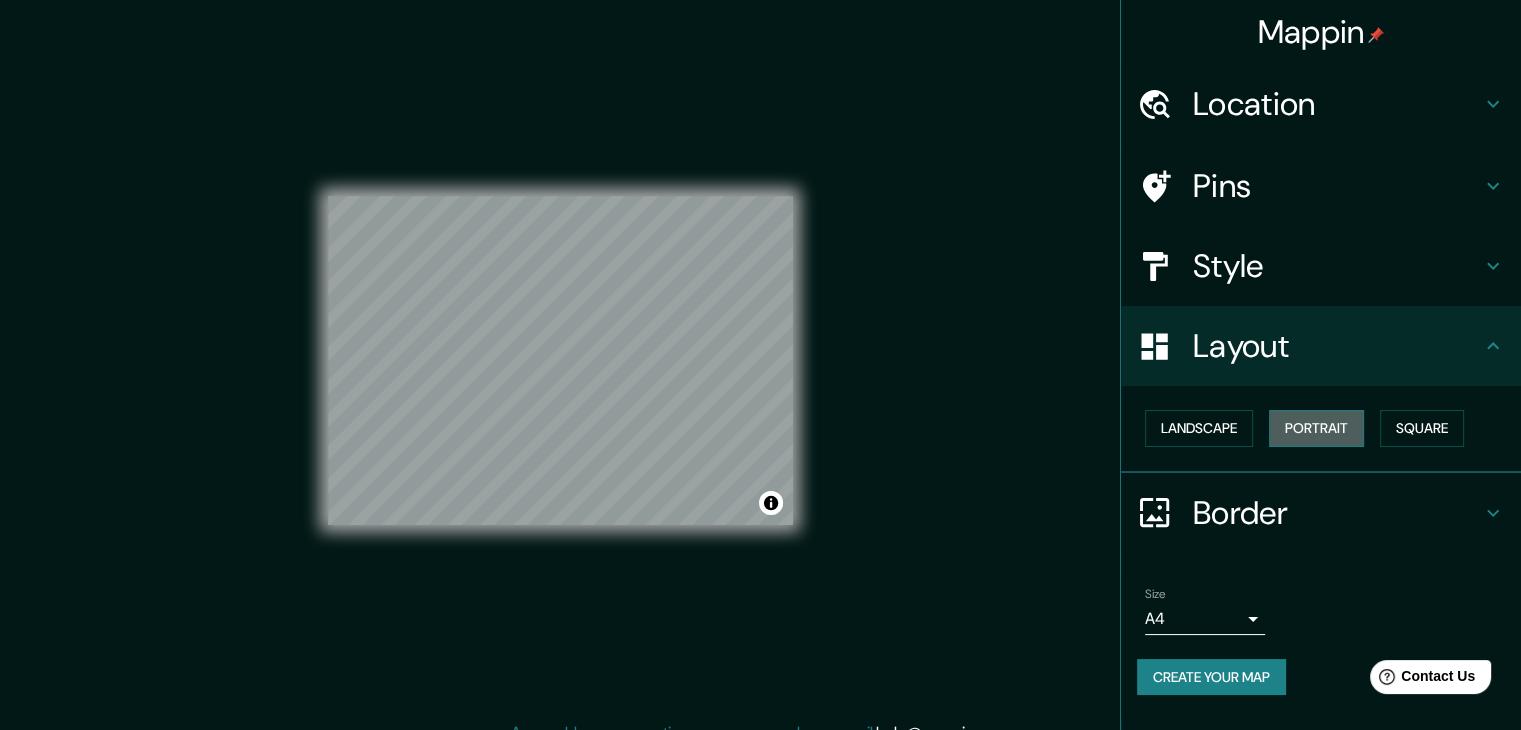 click on "Portrait" at bounding box center [1316, 428] 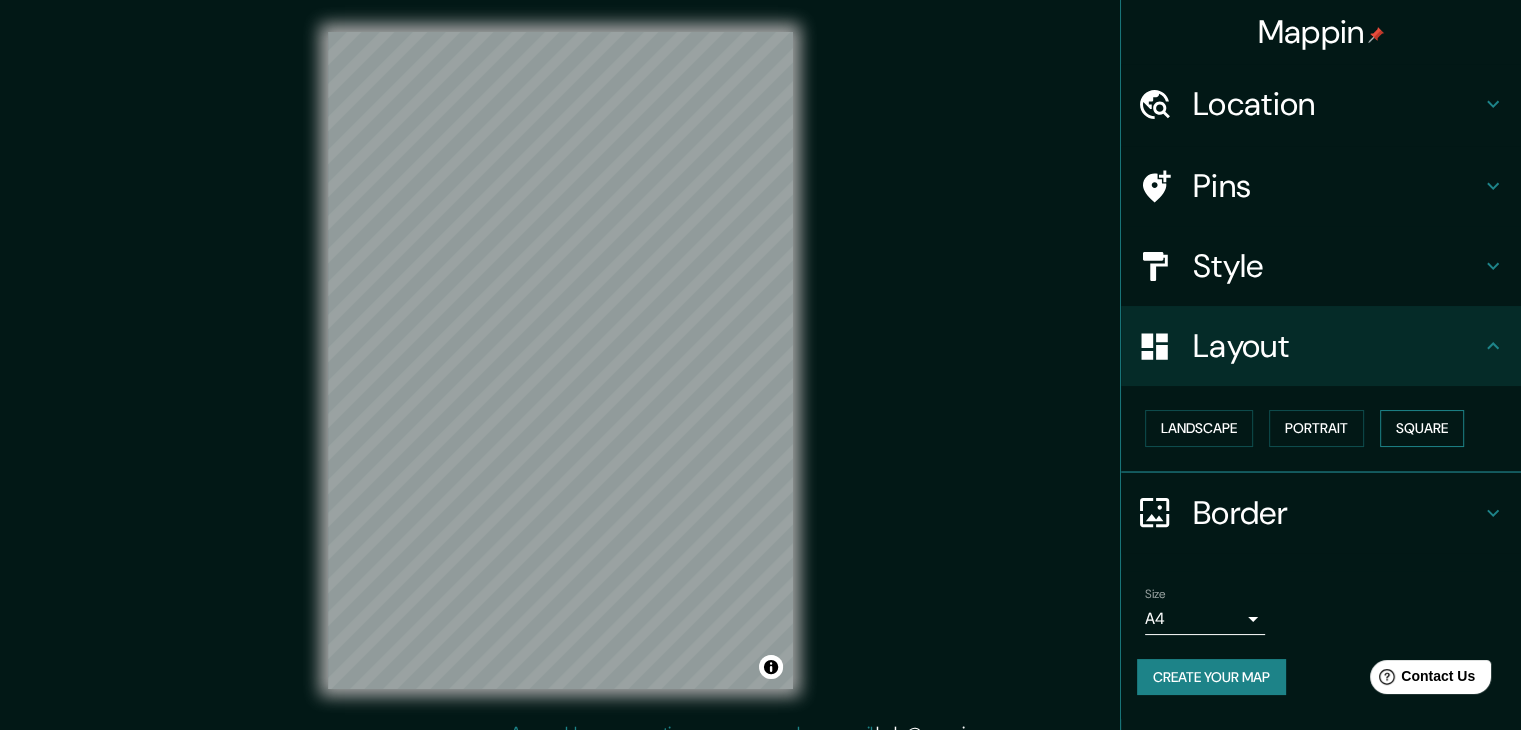 click on "Square" at bounding box center (1422, 428) 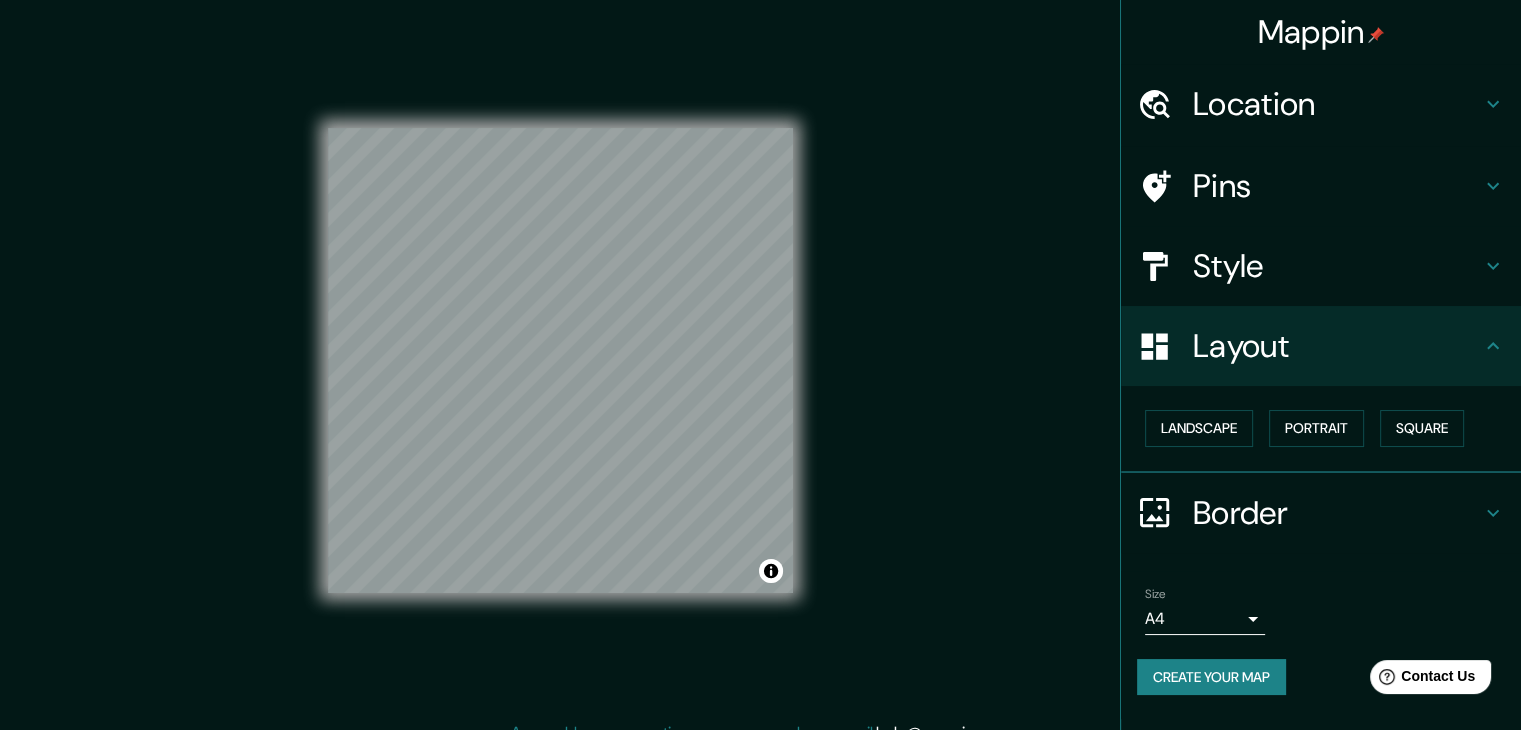 click on "Landscape Portrait Square" at bounding box center [1329, 428] 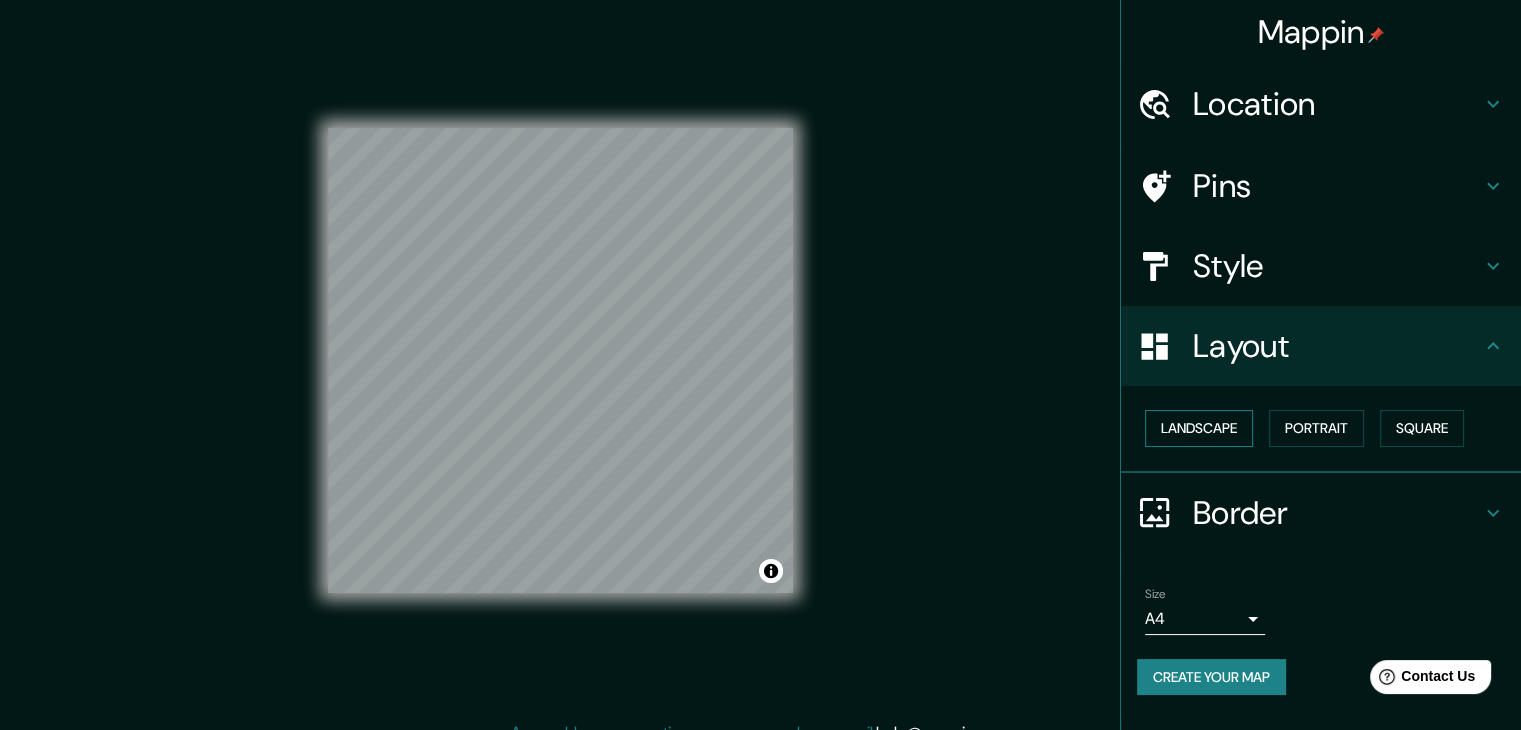 click on "Landscape" at bounding box center [1199, 428] 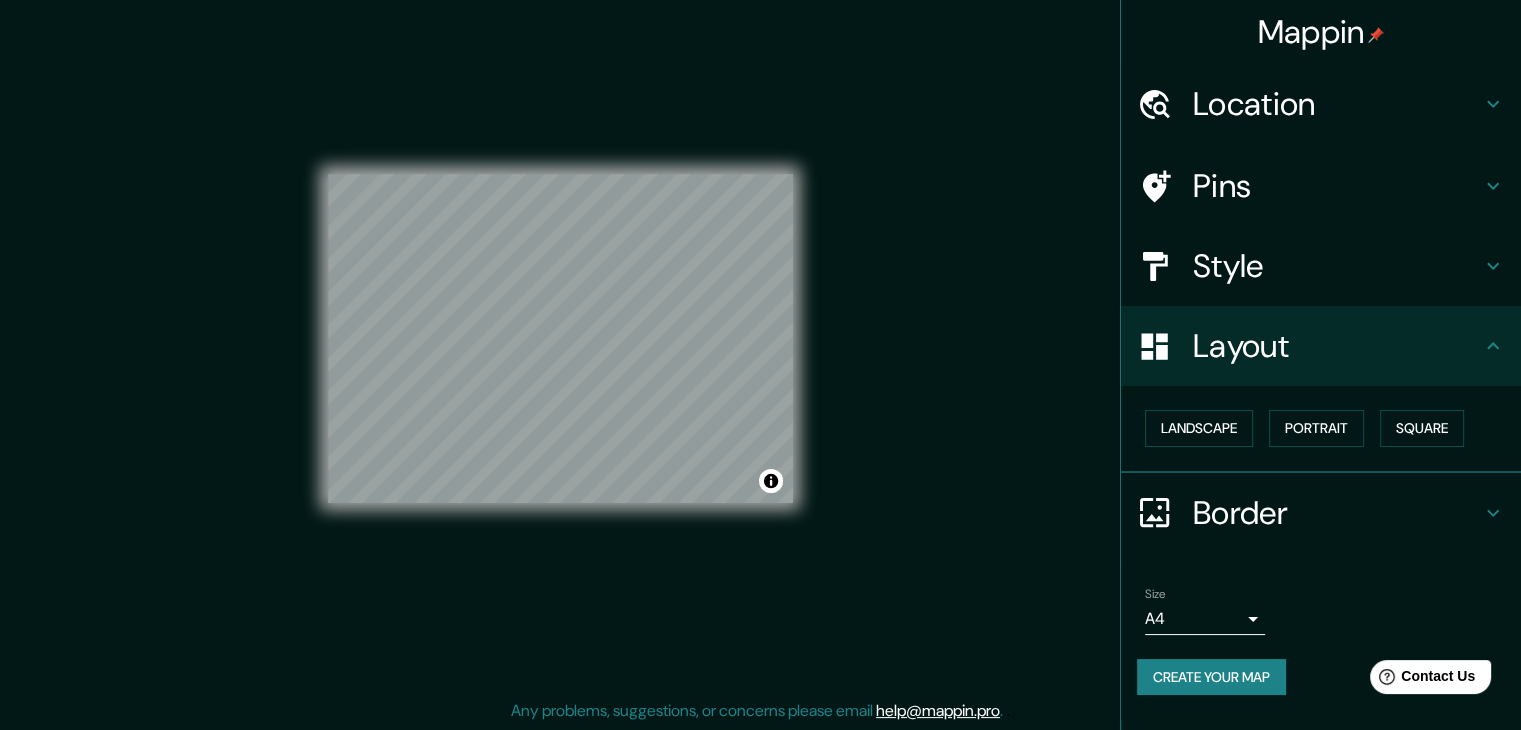 scroll, scrollTop: 23, scrollLeft: 0, axis: vertical 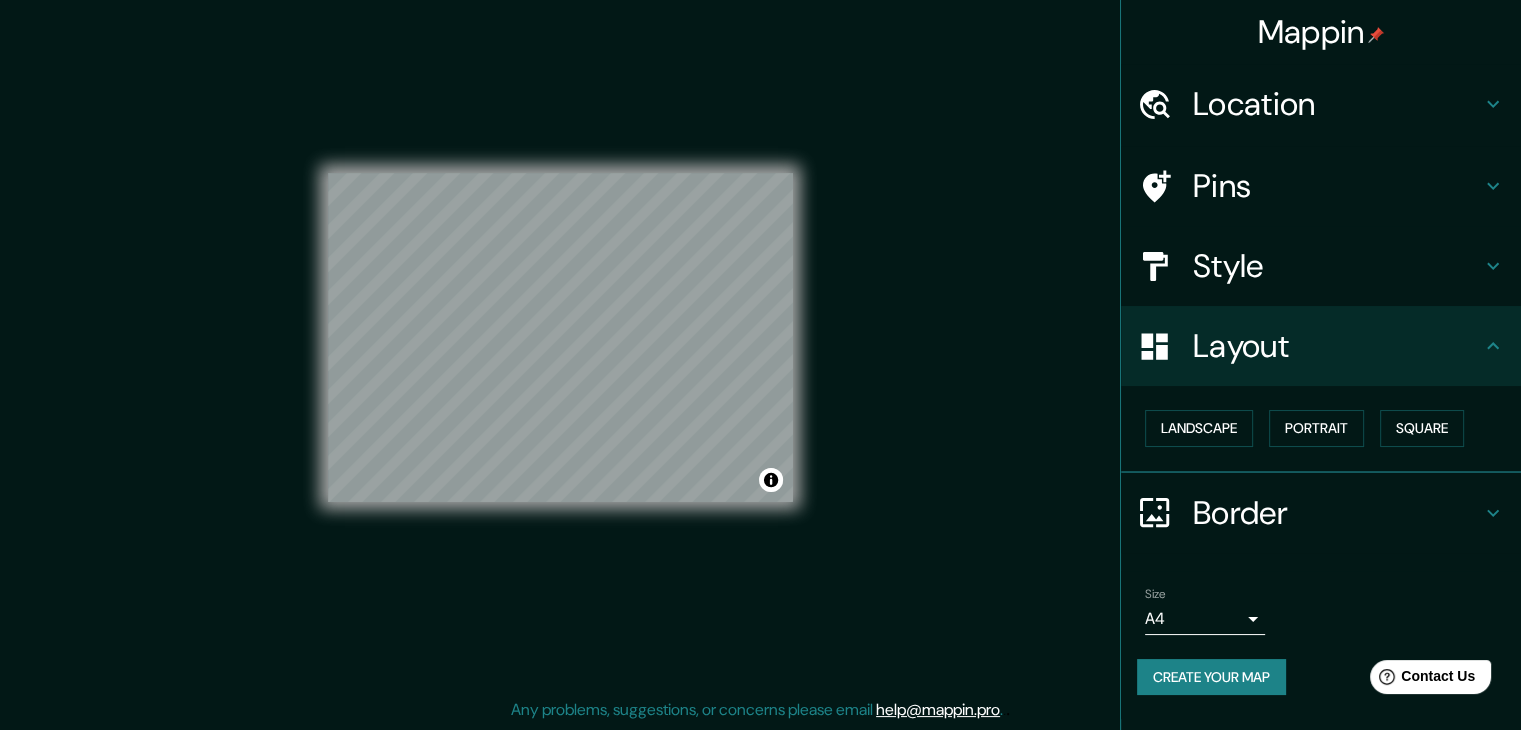 click on "Border" at bounding box center (1337, 104) 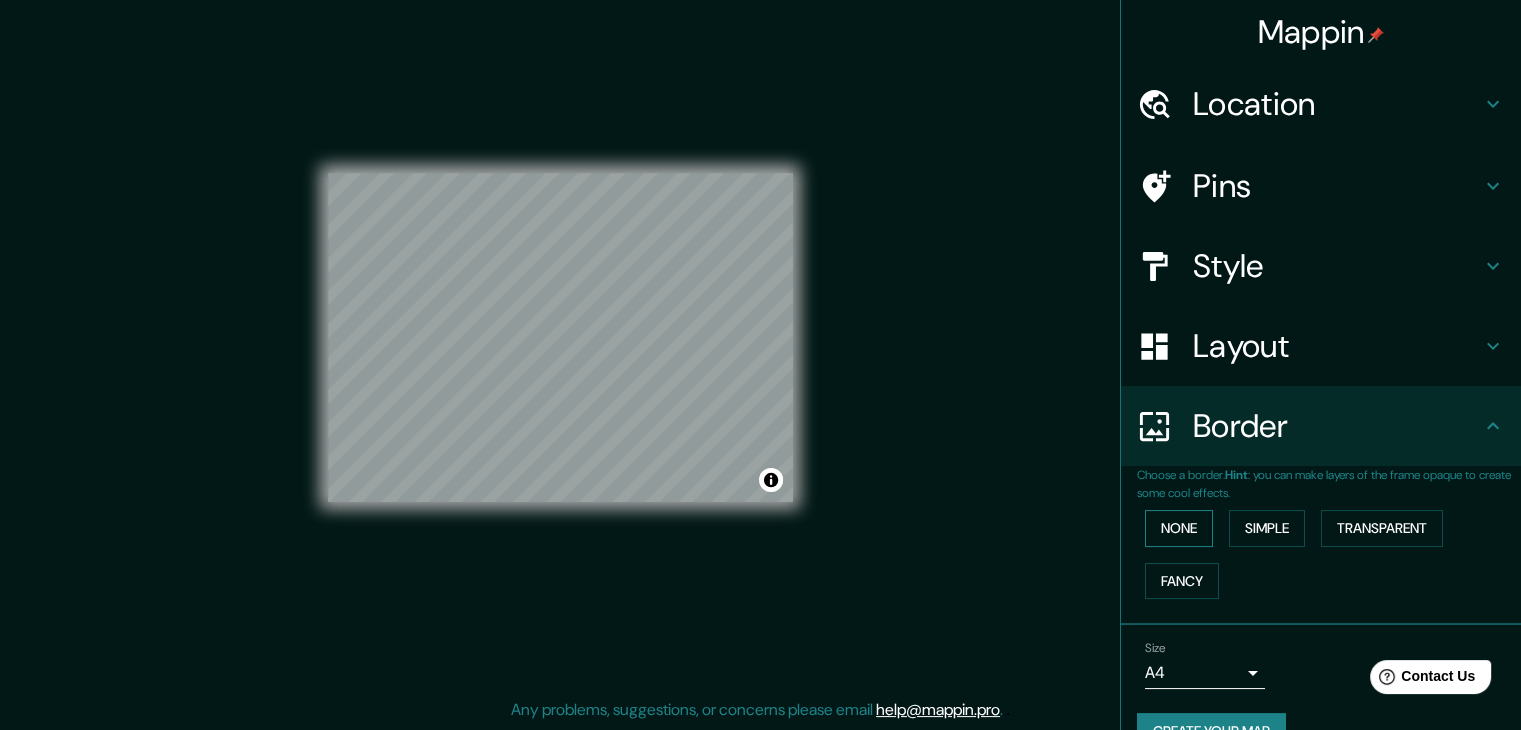 click on "None" at bounding box center (1179, 528) 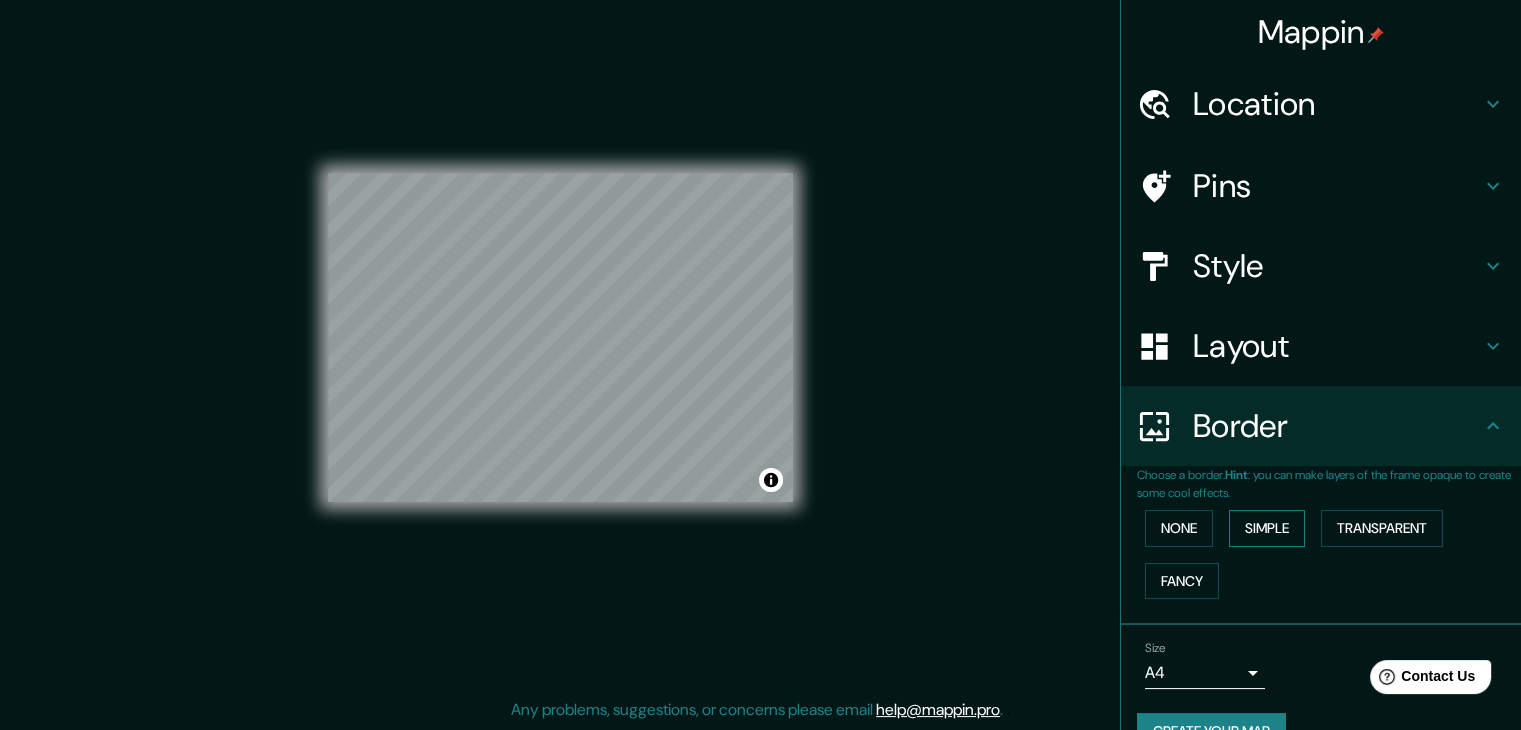 click on "Simple" at bounding box center (1267, 528) 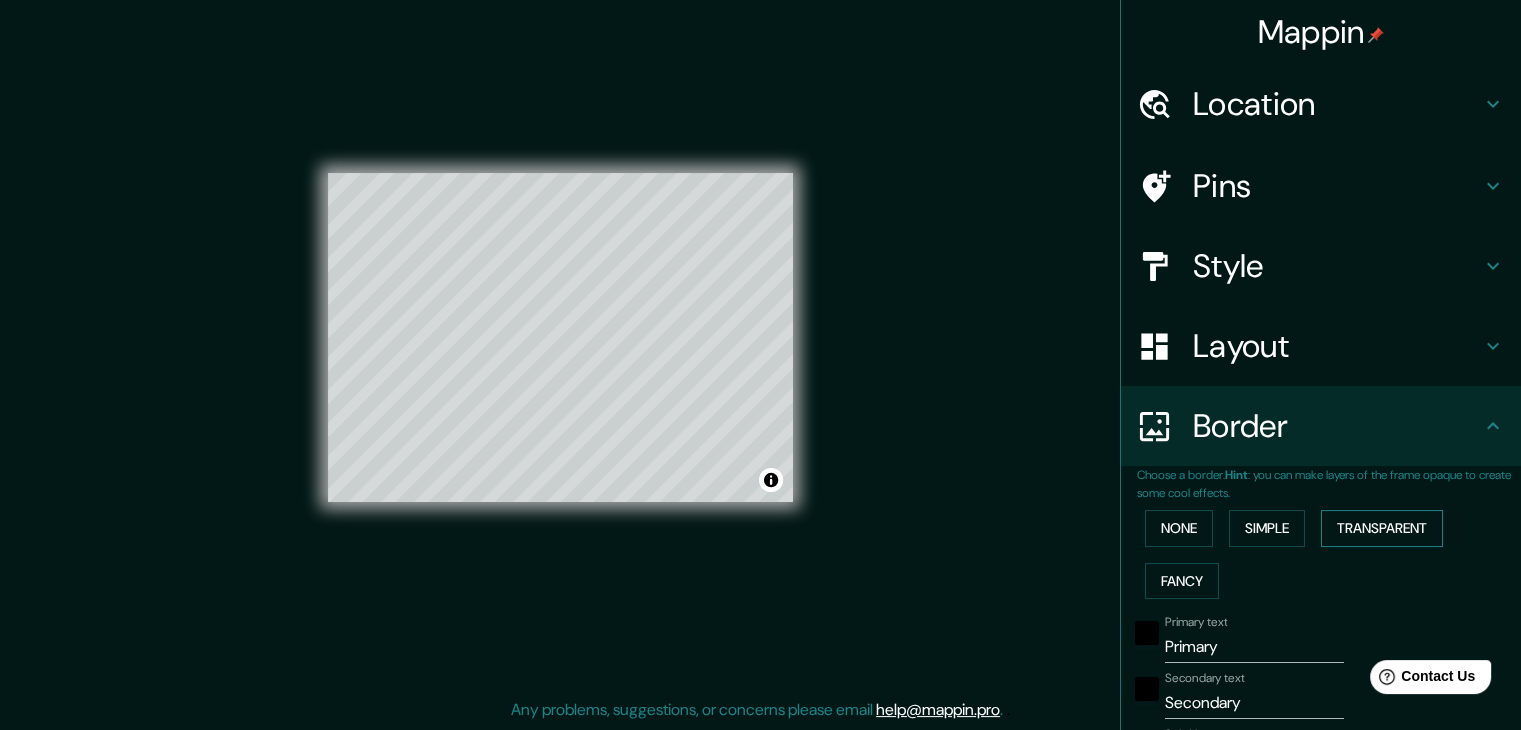click on "Transparent" at bounding box center [1382, 528] 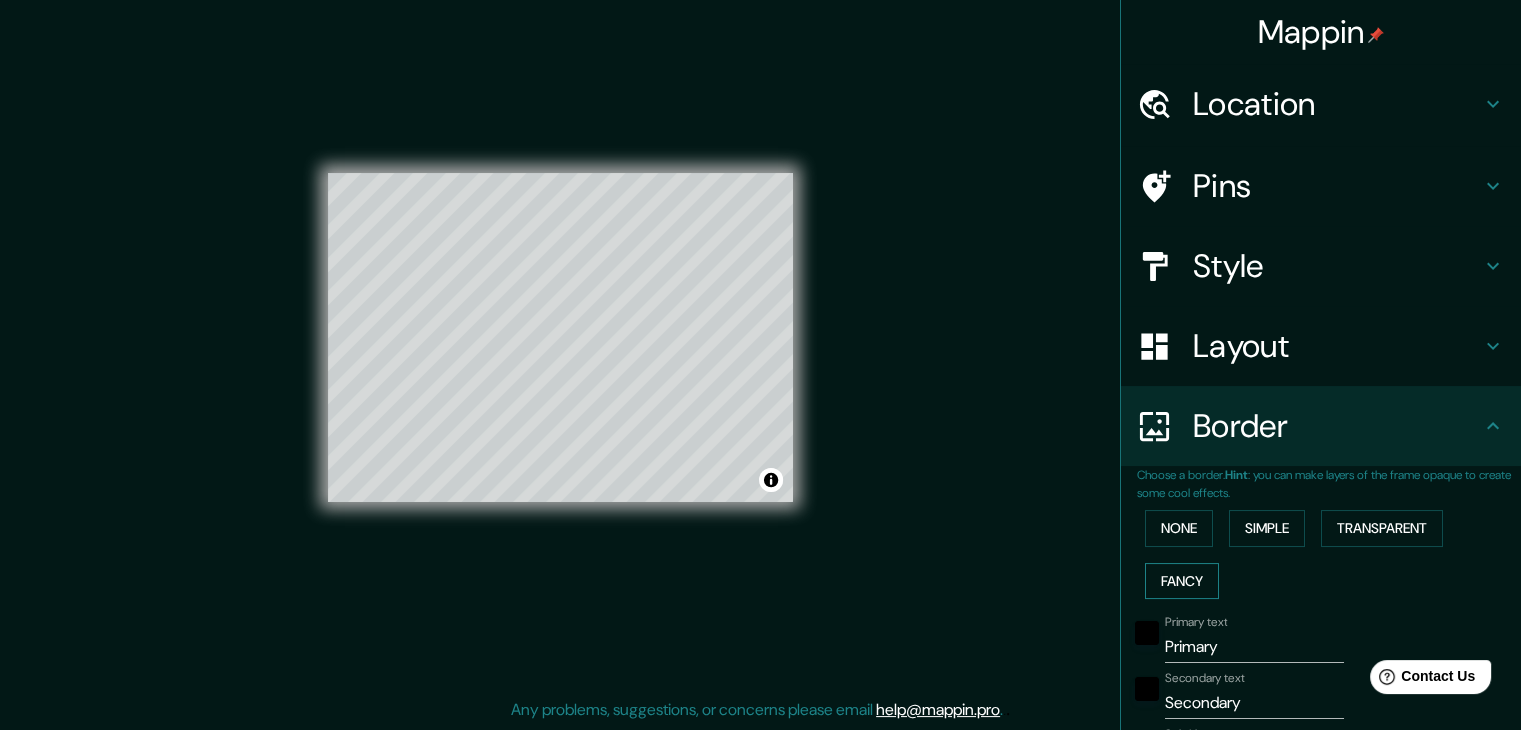 click on "Fancy" at bounding box center [1182, 581] 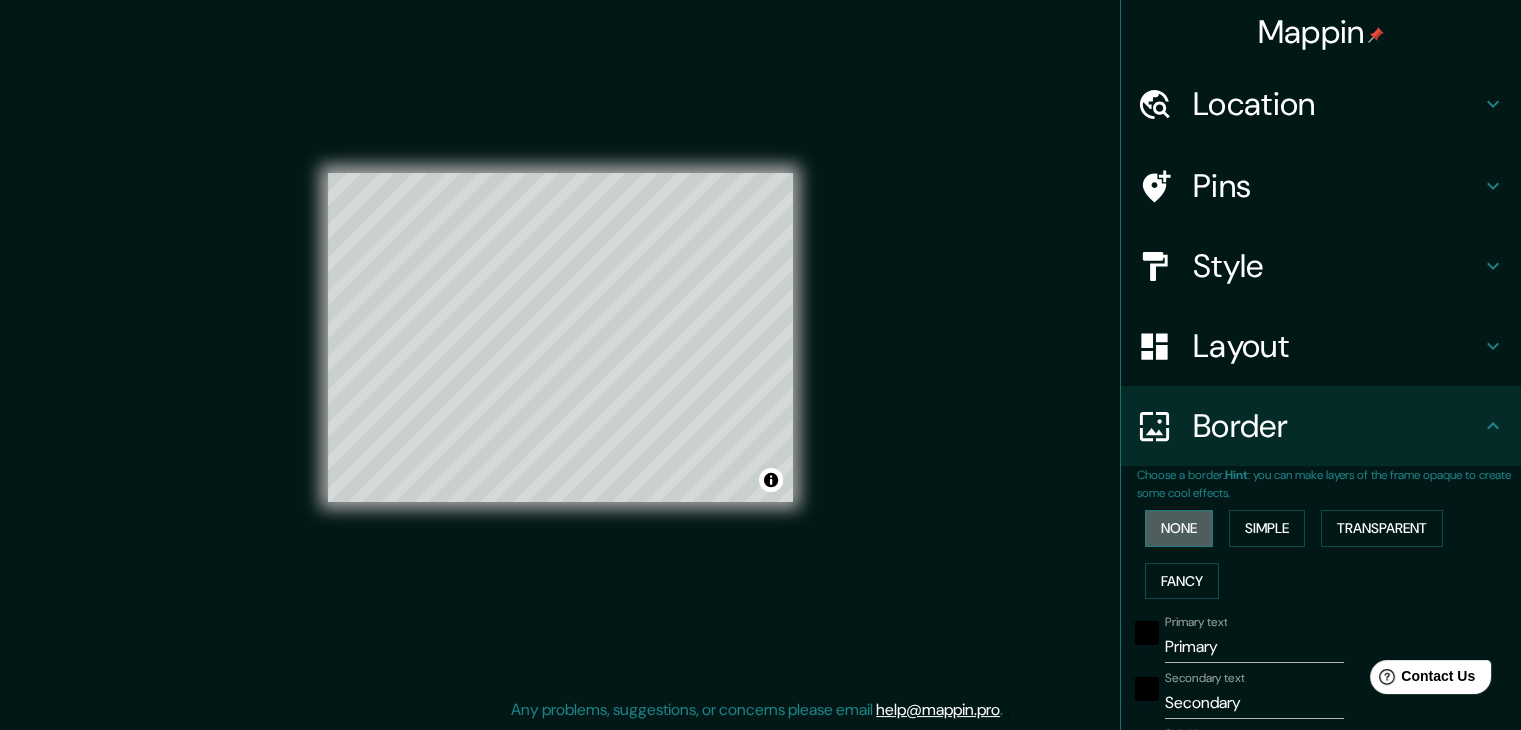 click on "None" at bounding box center (1179, 528) 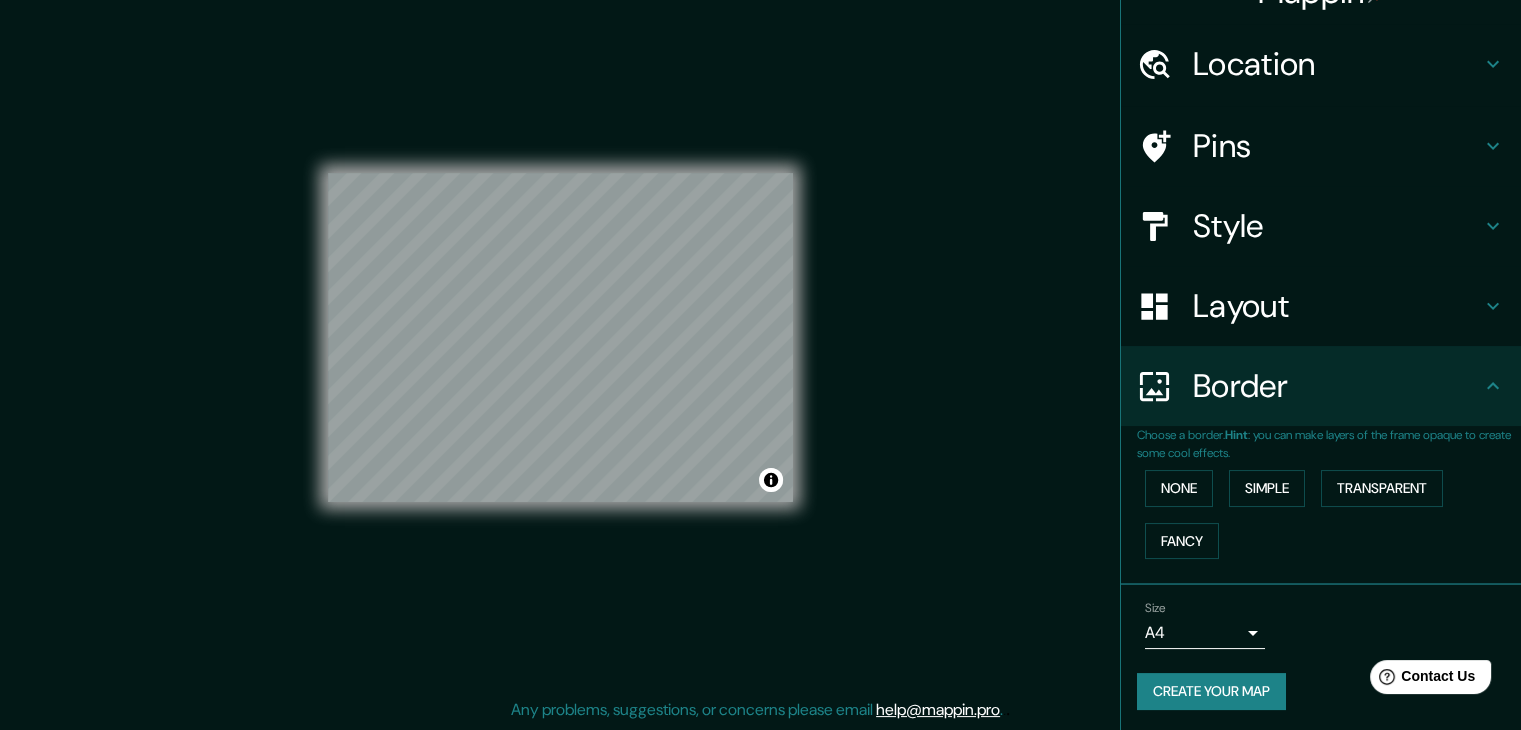 scroll, scrollTop: 42, scrollLeft: 0, axis: vertical 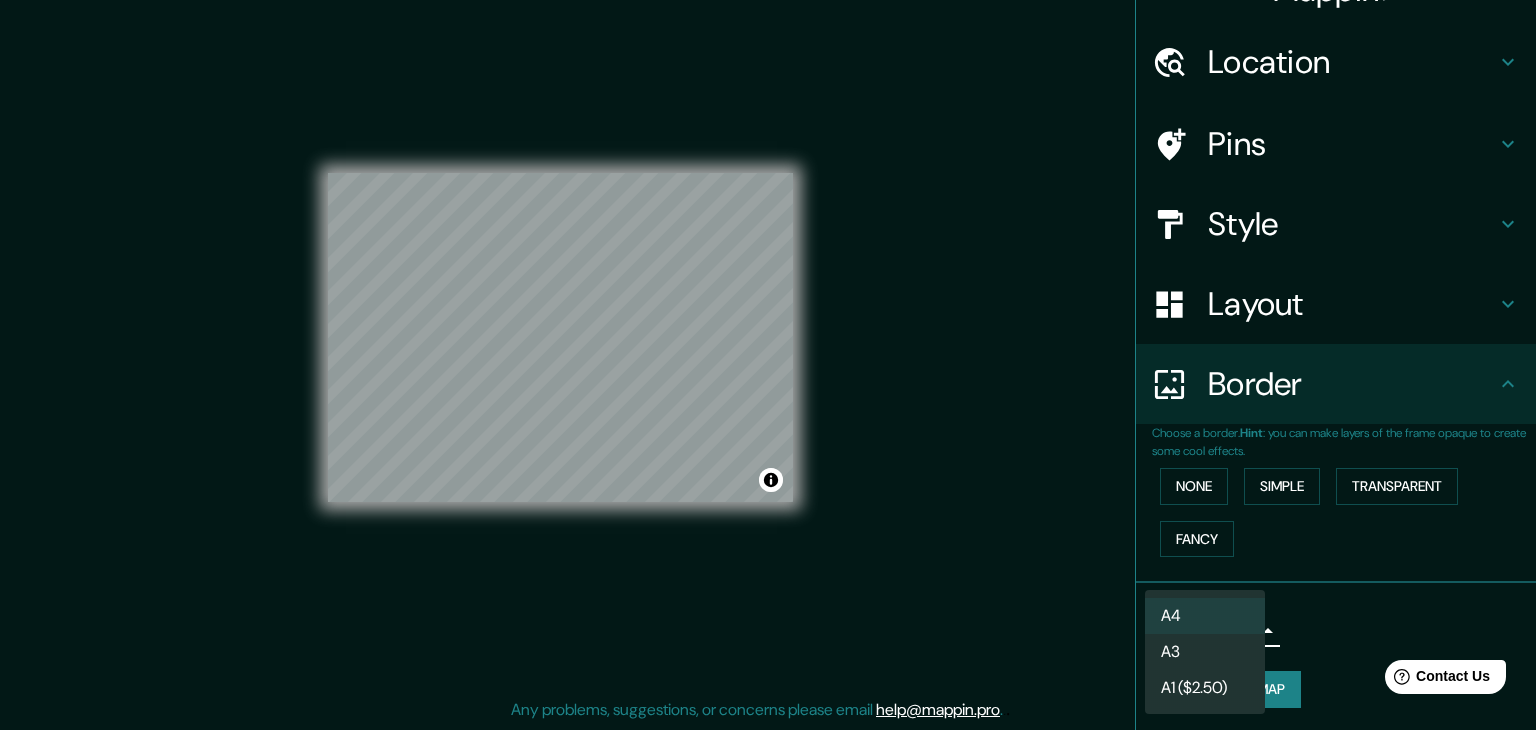 click on "Mappin Location Pins Style Layout Border Choose a border.  Hint : you can make layers of the frame opaque to create some cool effects. None Simple Transparent Fancy Size A4 single Create your map © Mapbox   © OpenStreetMap   Improve this map Any problems, suggestions, or concerns please email    help@example.com . . . A4 A3 A1 ($2.50)" at bounding box center (768, 342) 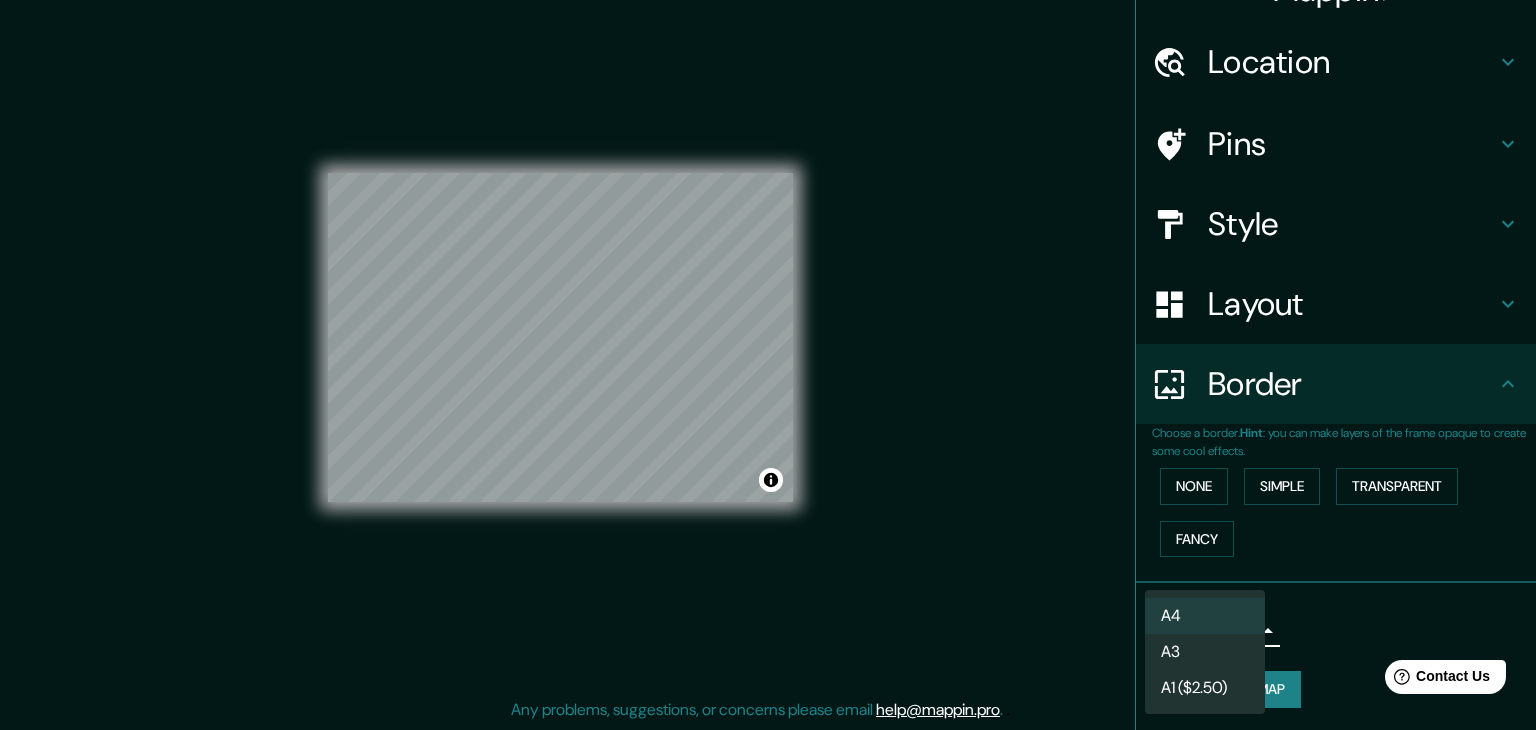 click at bounding box center [768, 365] 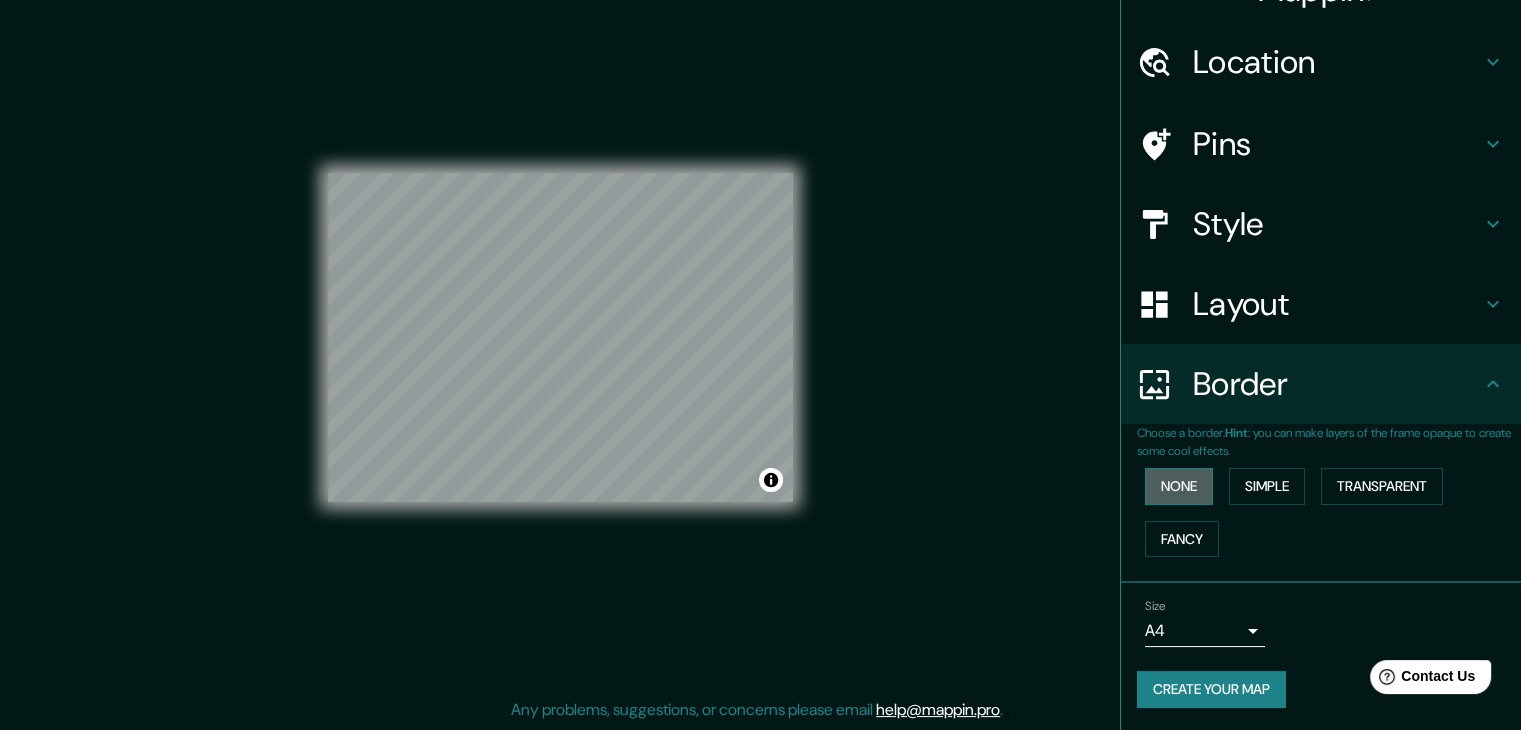 click on "None" at bounding box center (1179, 486) 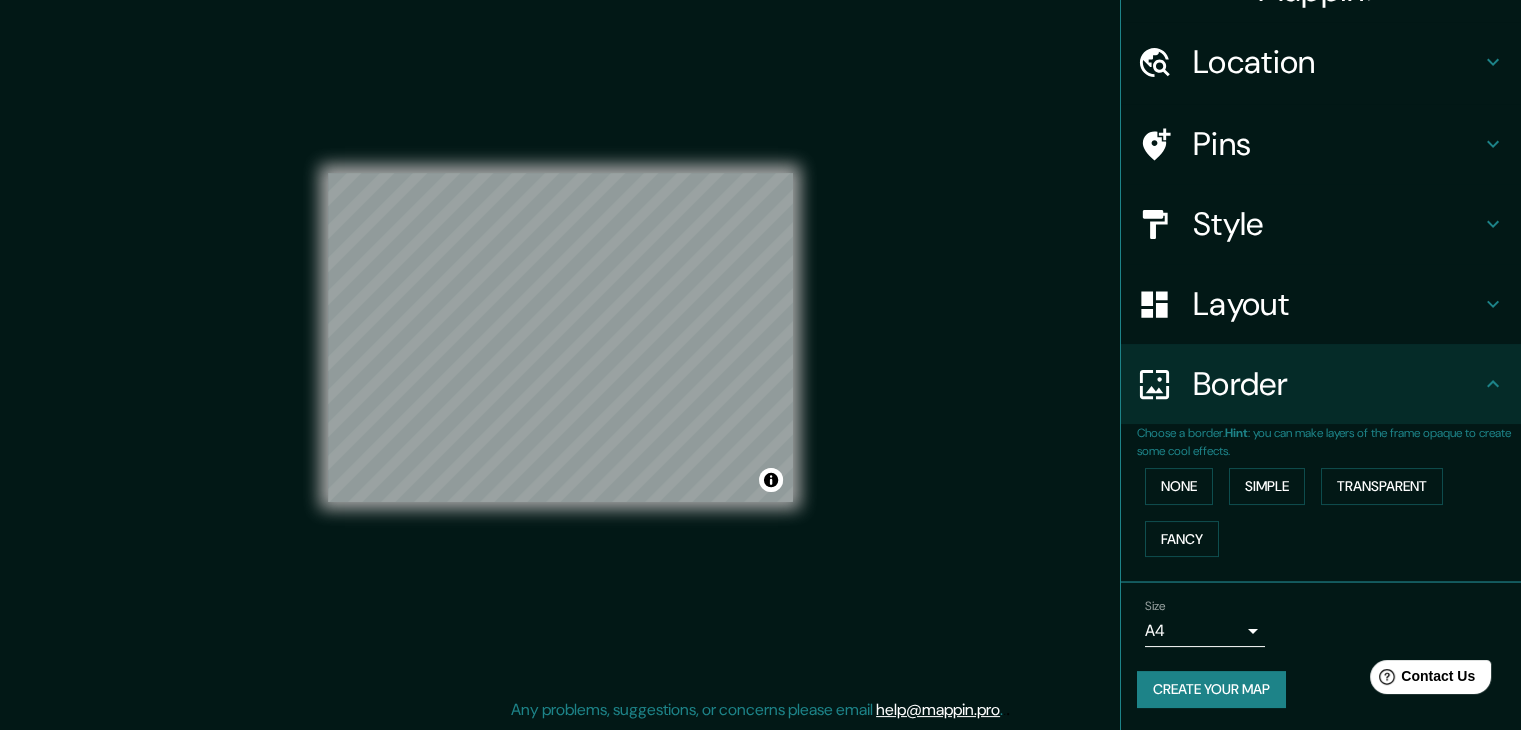 click on "Style" at bounding box center [1337, 62] 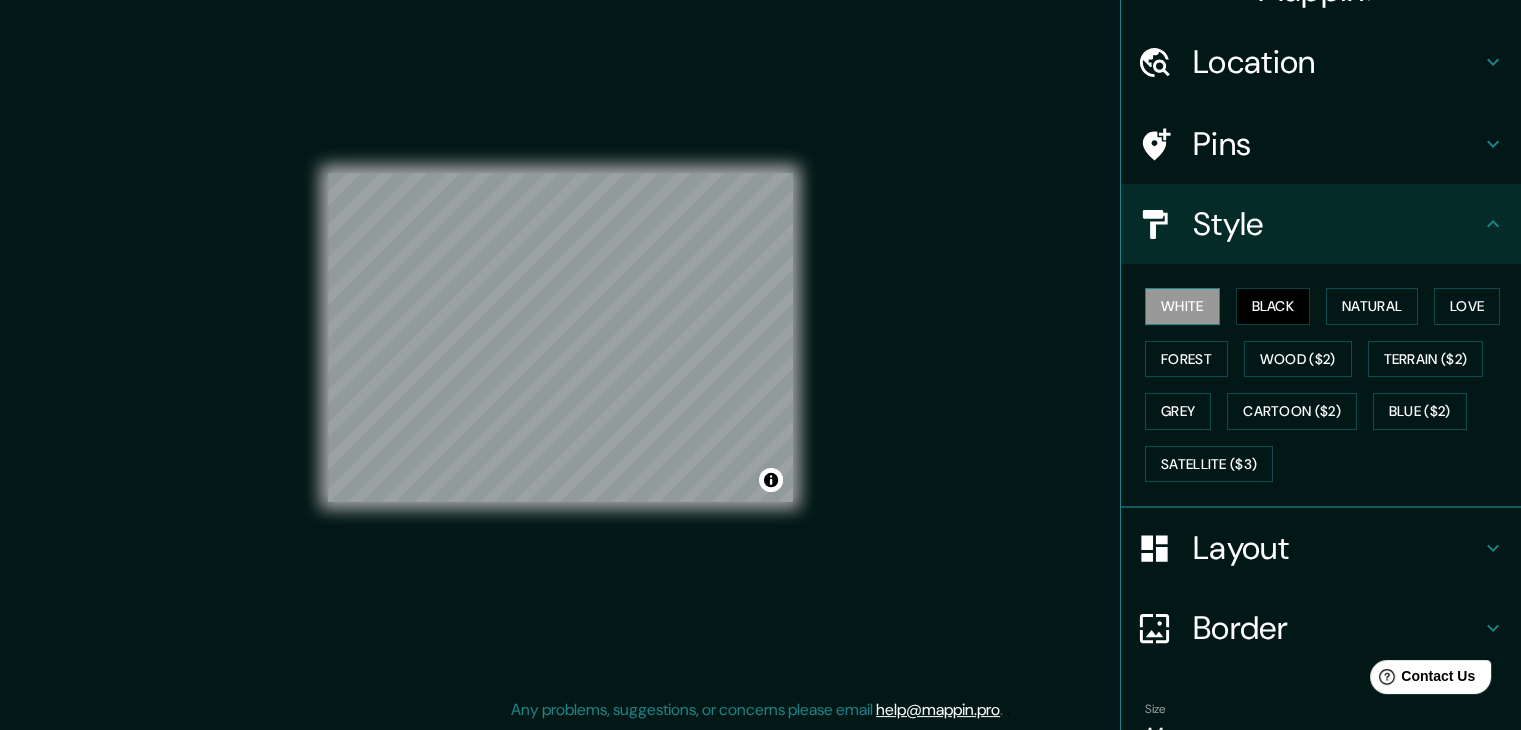 click on "White" at bounding box center (1182, 306) 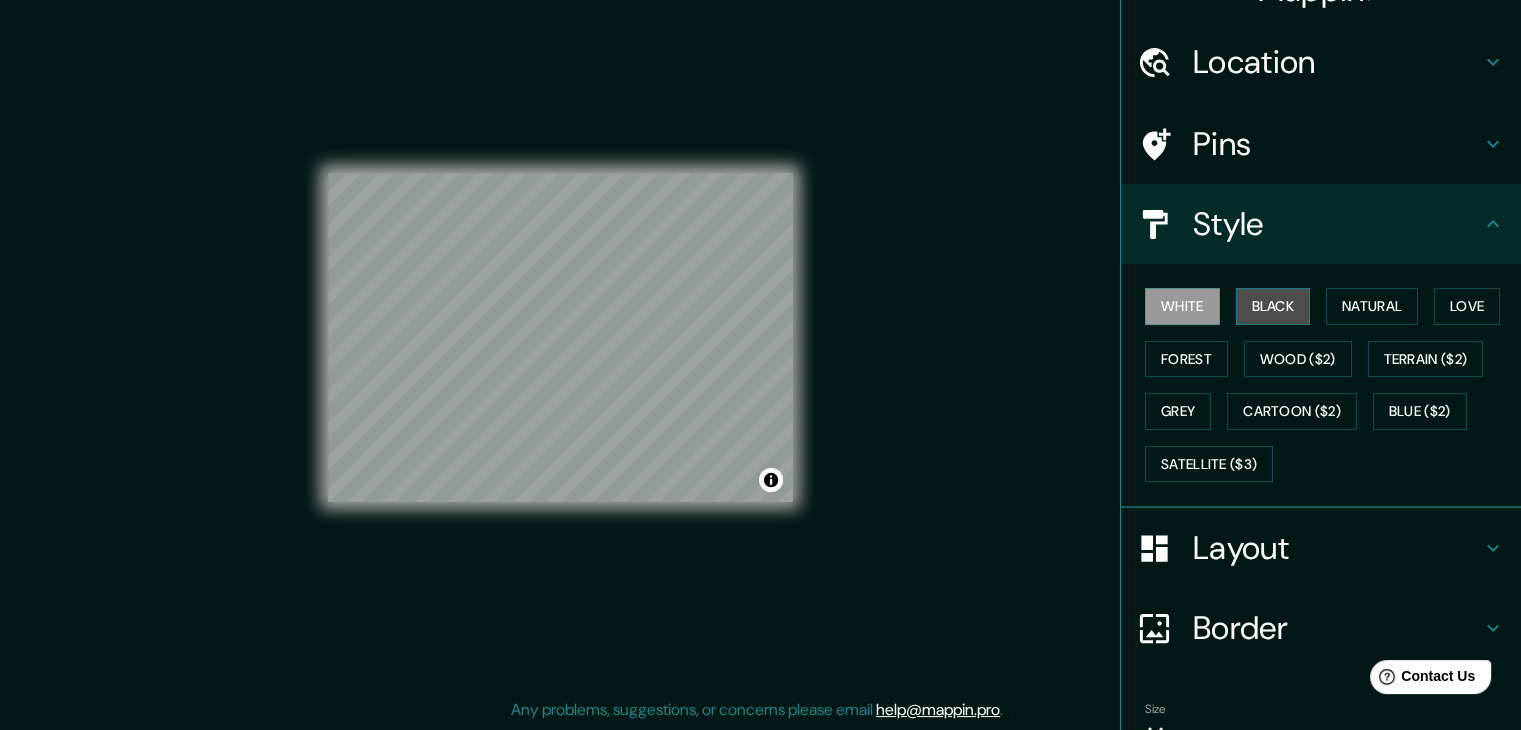 click on "Black" at bounding box center [1273, 306] 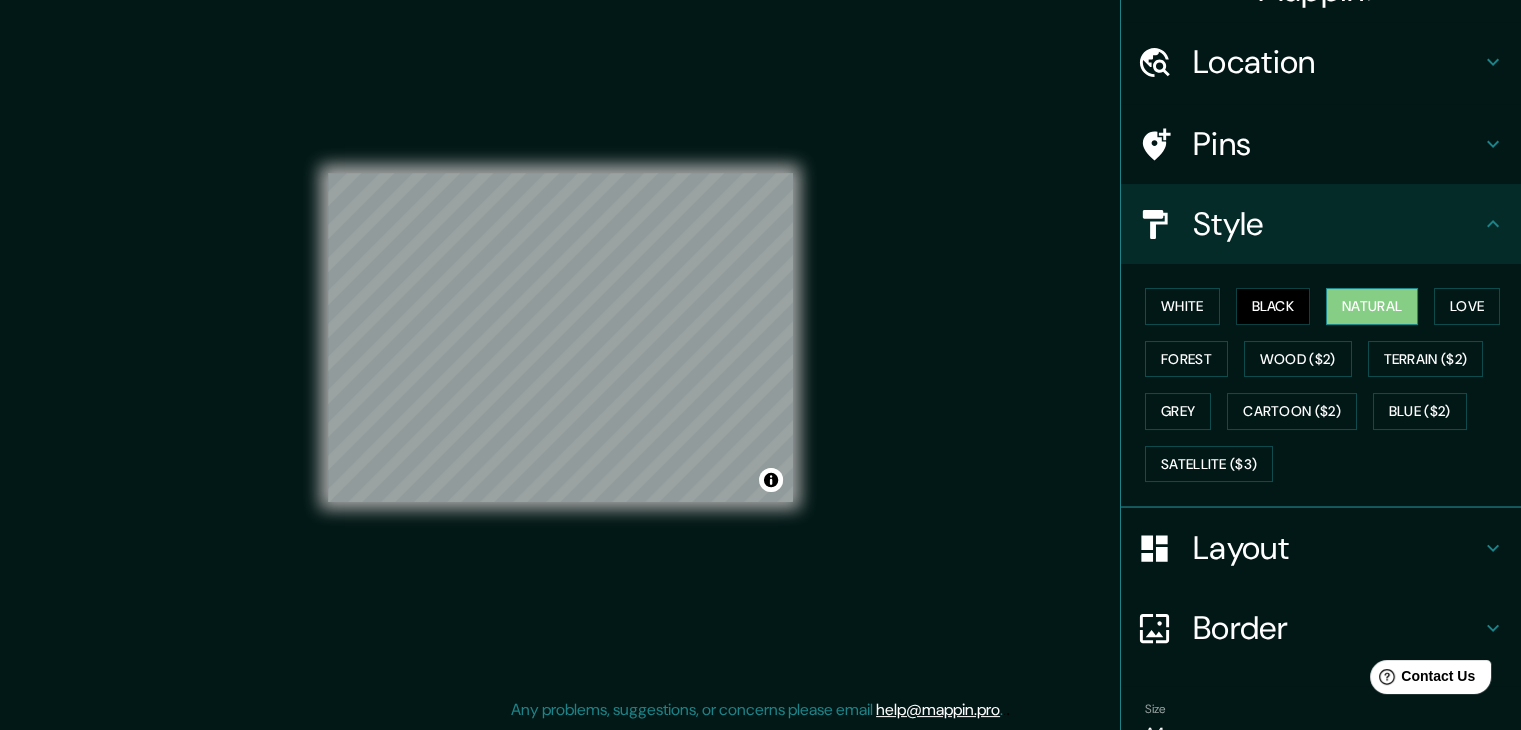 click on "Natural" at bounding box center (1372, 306) 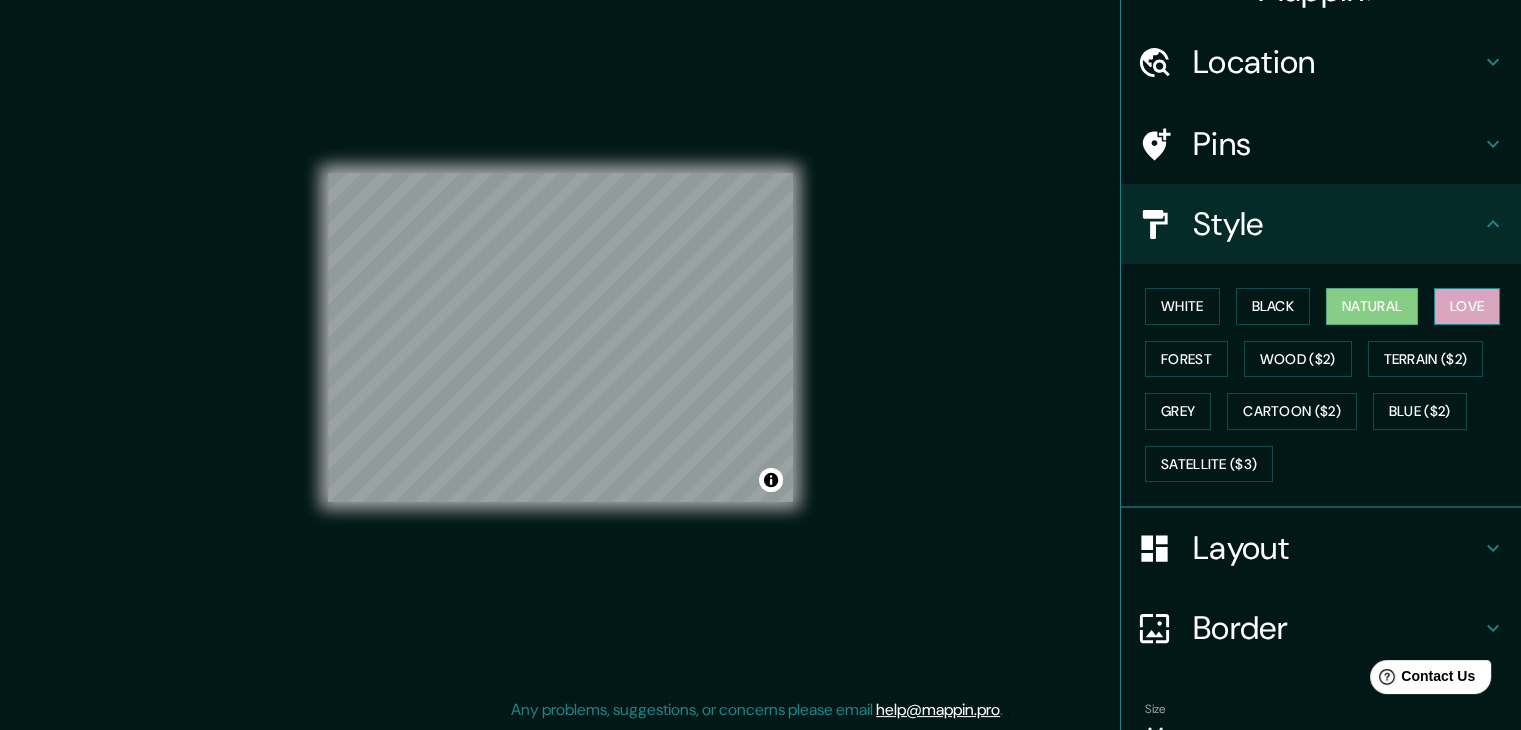 click on "Love" at bounding box center [1467, 306] 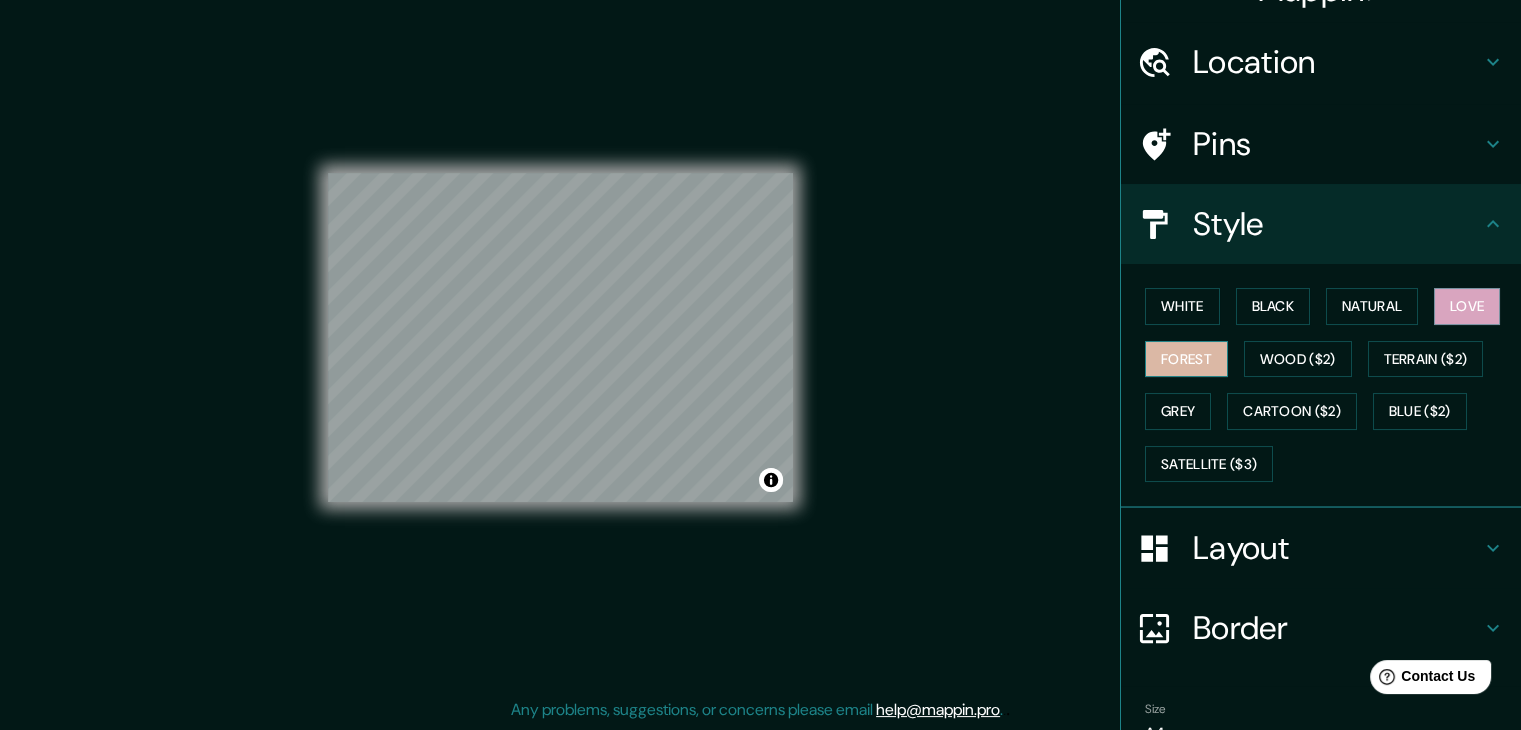 click on "Forest" at bounding box center (1186, 359) 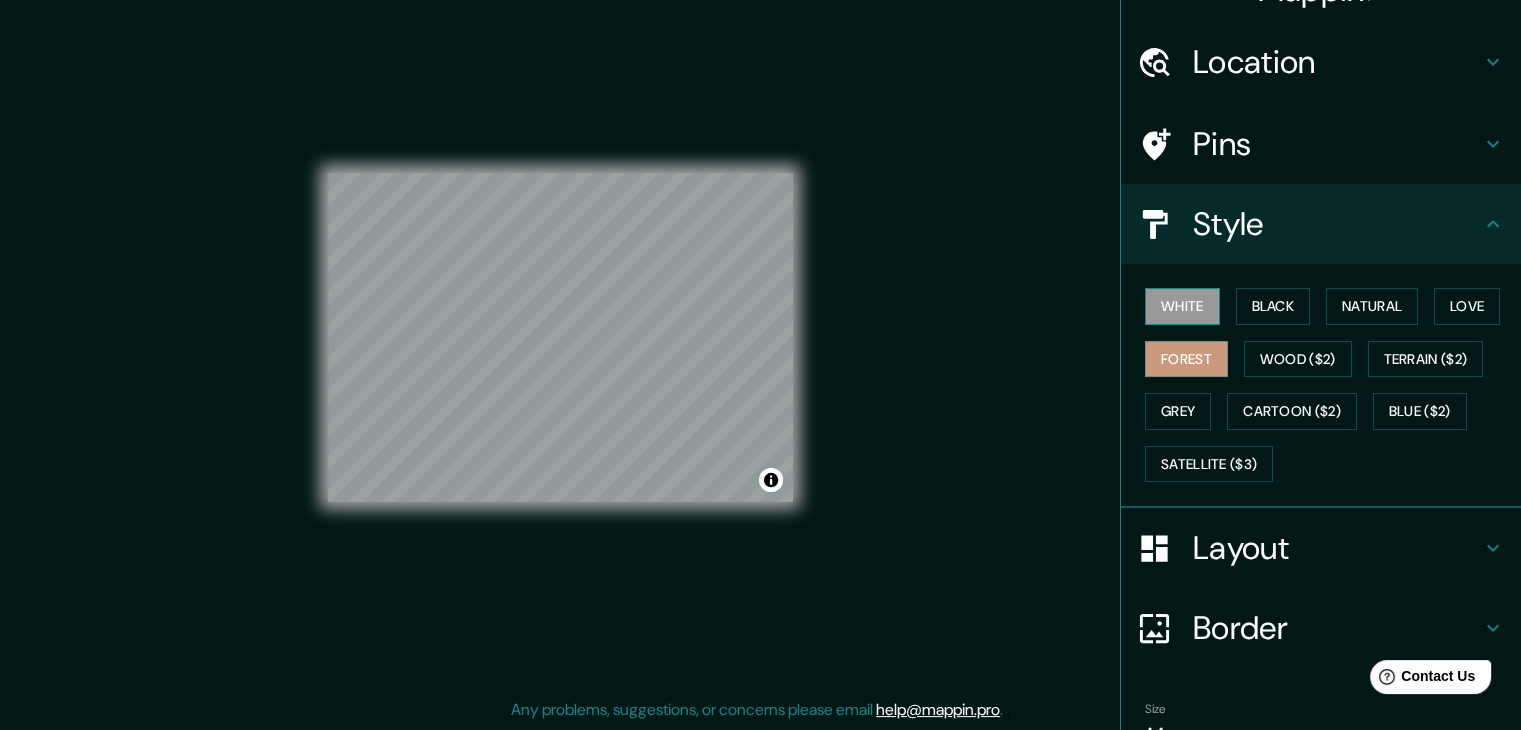click on "White" at bounding box center (1182, 306) 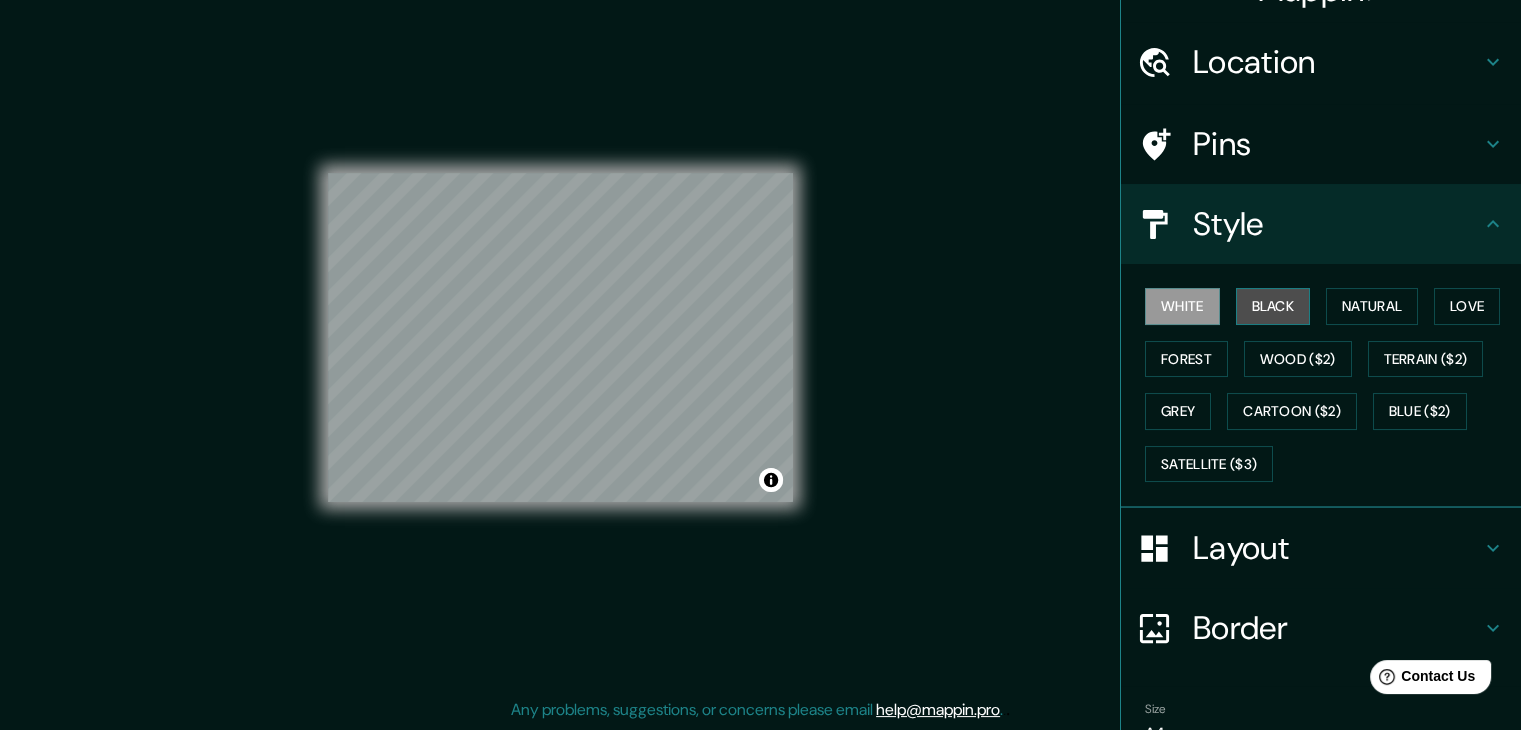 click on "Black" at bounding box center (1273, 306) 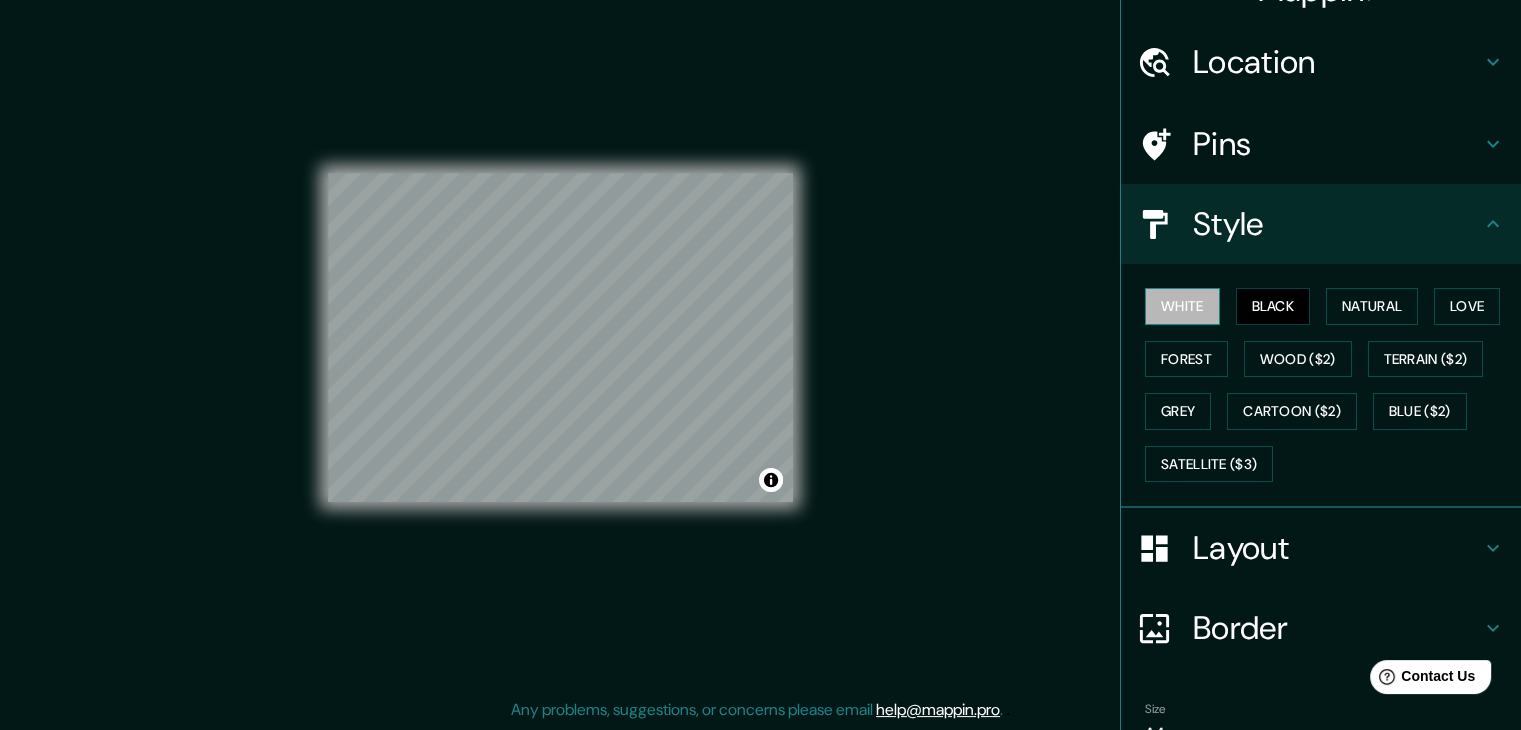 click on "White" at bounding box center (1182, 306) 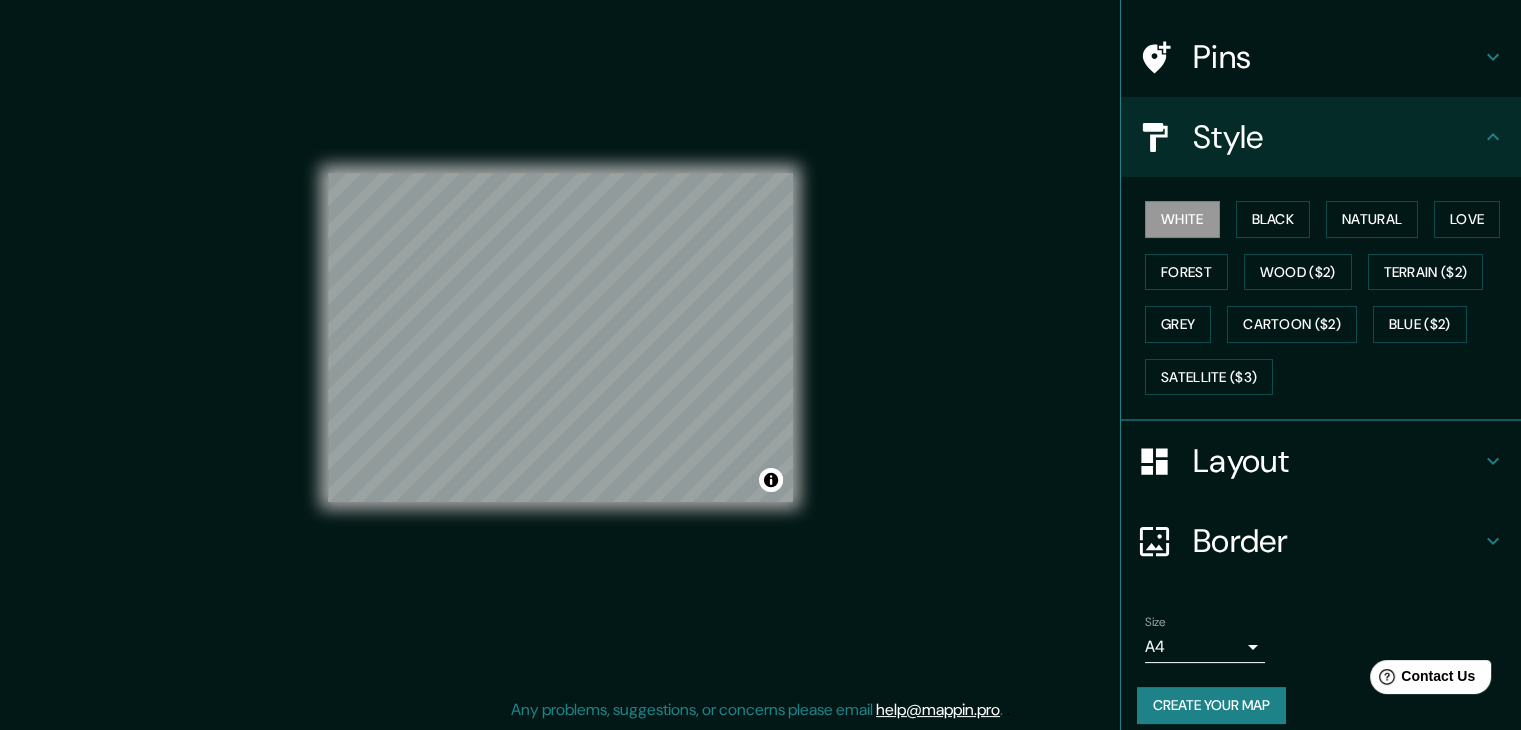 scroll, scrollTop: 144, scrollLeft: 0, axis: vertical 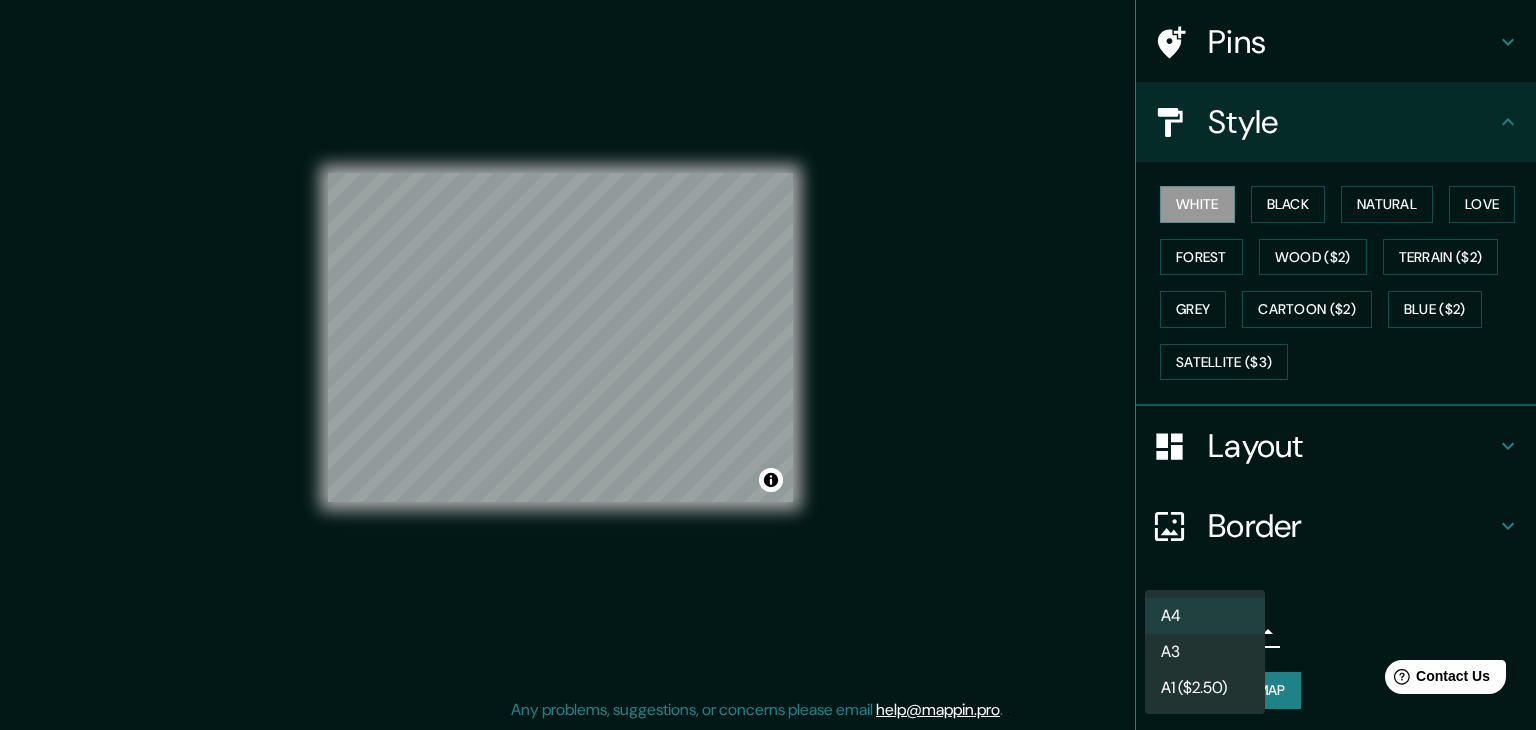 click on "Mappin Location Pins Style White Black Natural Love Forest Wood ($2) Terrain ($2) Grey Cartoon ($2) Blue ($2) Satellite ($3) Layout Border Choose a border.  Hint : you can make layers of the frame opaque to create some cool effects. None Simple Transparent Fancy Size A4 single Create your map © Mapbox   © OpenStreetMap   Improve this map Any problems, suggestions, or concerns please email    help@example.com . . . A4 A3 A1 ($2.50)" at bounding box center (768, 342) 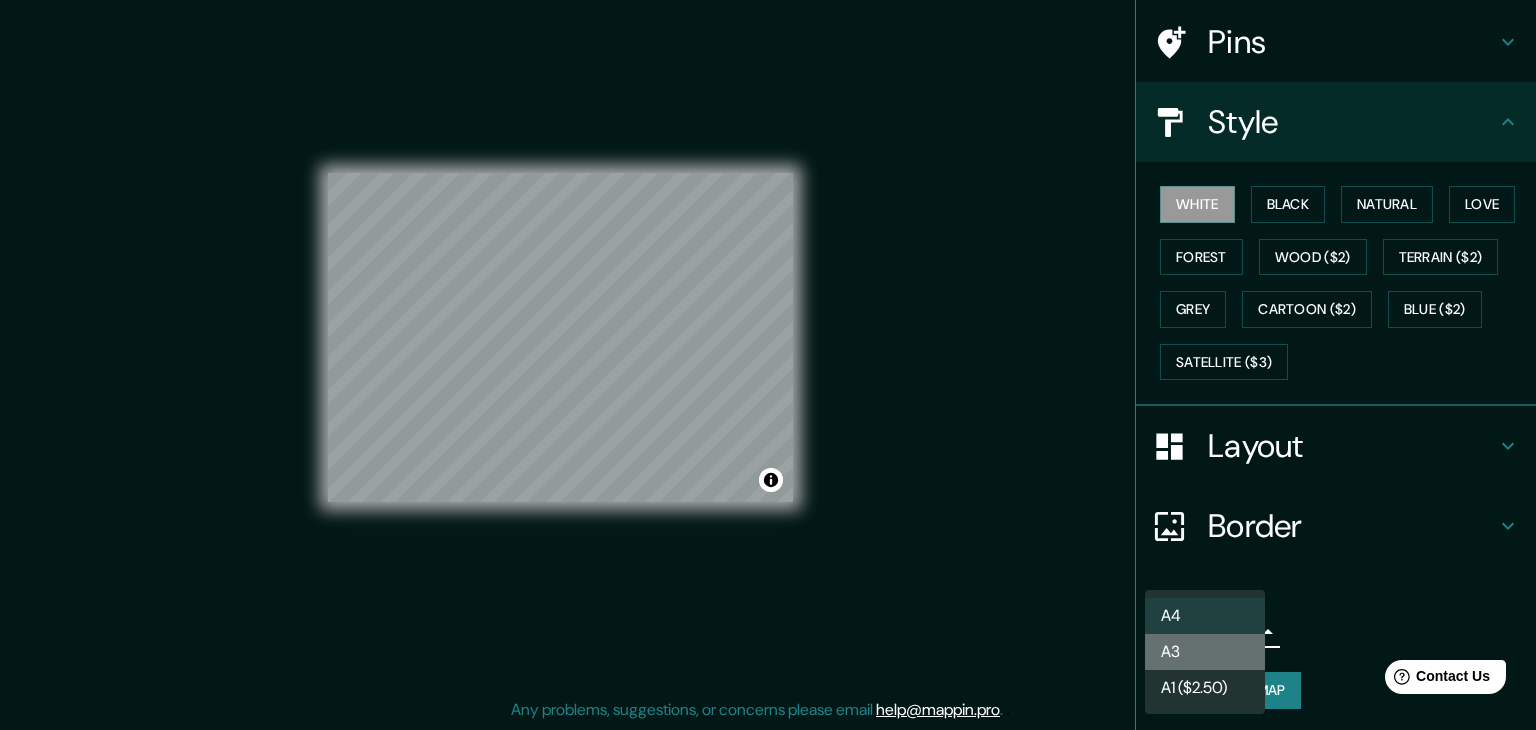 click on "A3" at bounding box center (1205, 652) 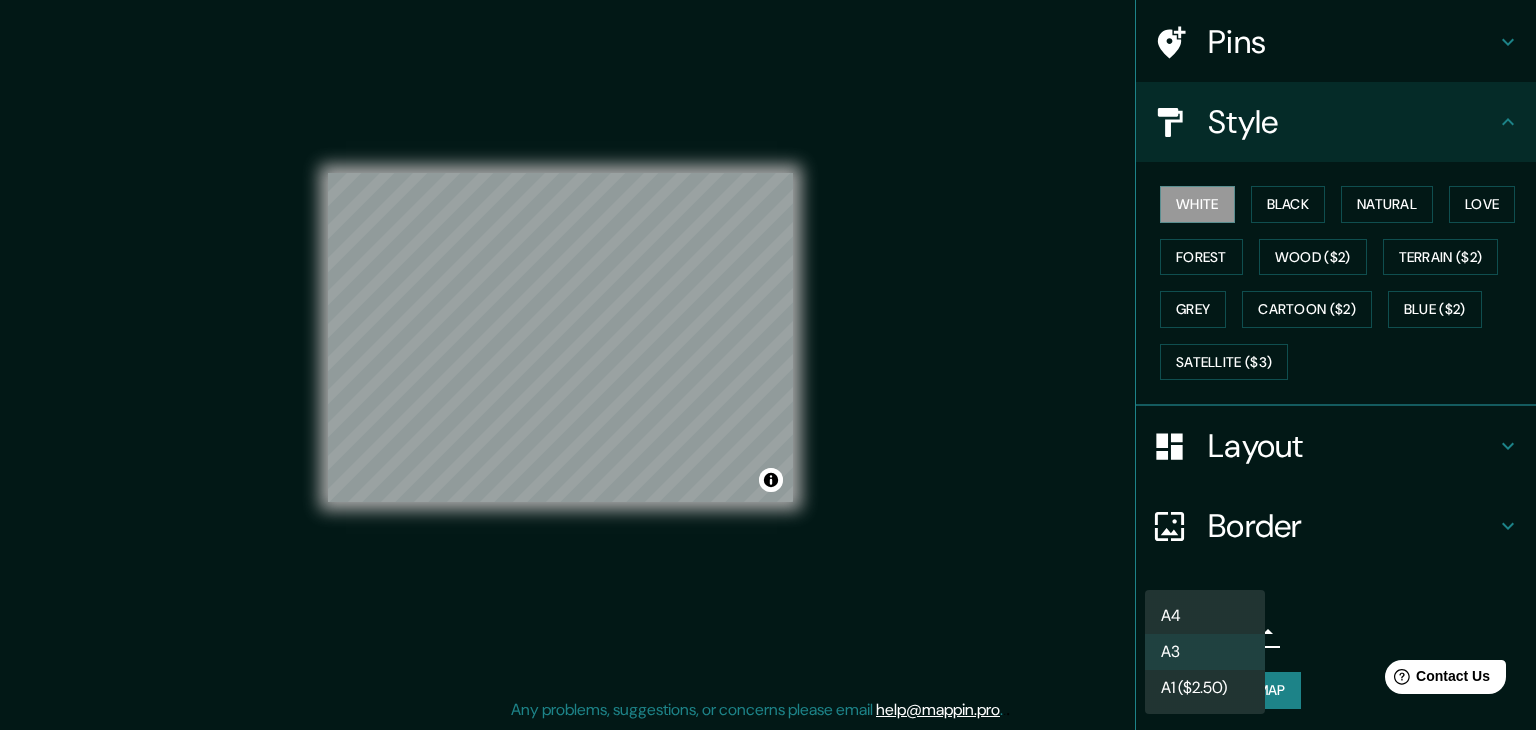 click on "Mappin Location Pins Style White Black Natural Love Forest Wood ($2) Terrain ($2) Grey Cartoon ($2) Blue ($2) Satellite ($3) Layout Border Choose a border.  Hint : you can make layers of the frame opaque to create some cool effects. None Simple Transparent Fancy Size A3 a4 Create your map © Mapbox   © OpenStreetMap   Improve this map Any problems, suggestions, or concerns please email    help@example.com . . . A4 A3 A1 ($2.50)" at bounding box center [768, 342] 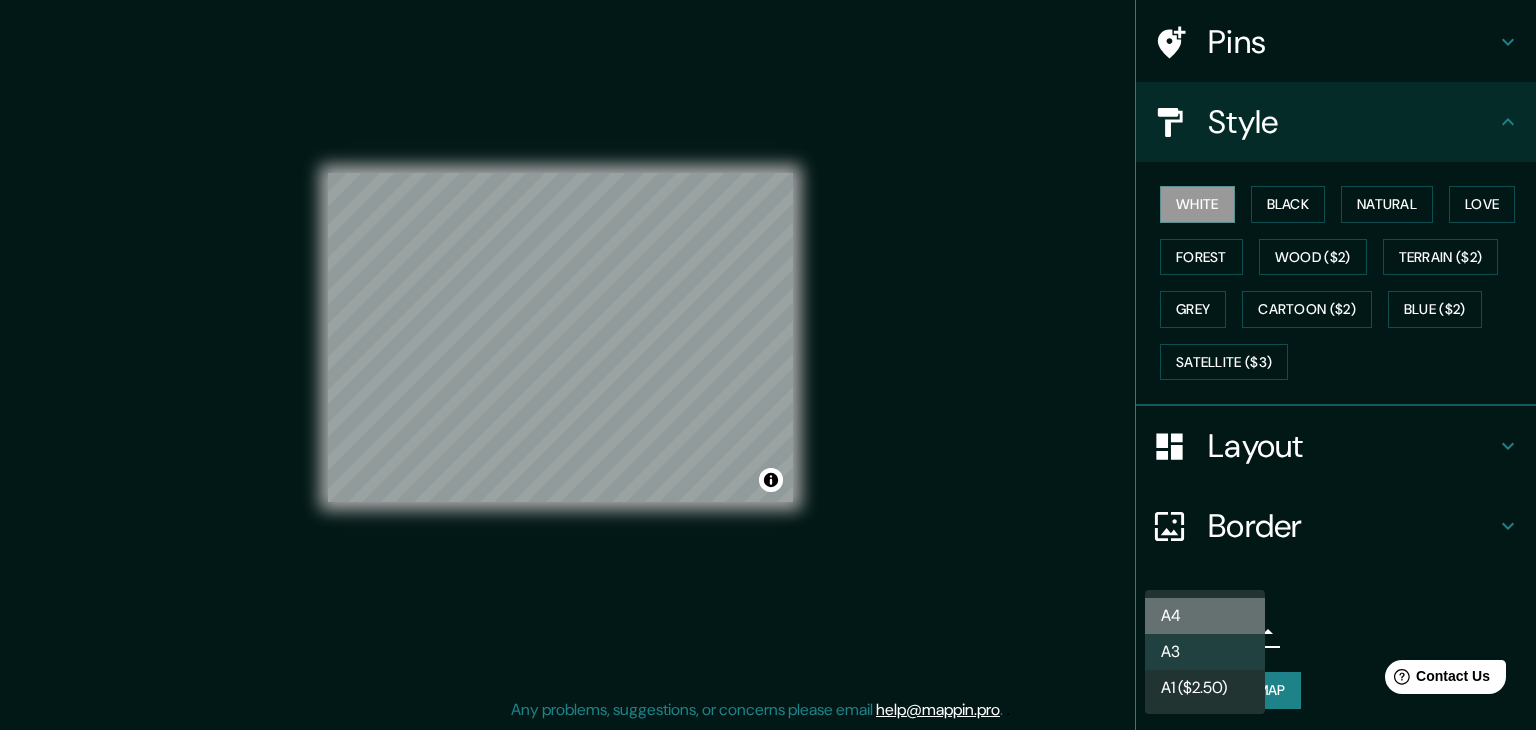 click on "A4" at bounding box center (1205, 616) 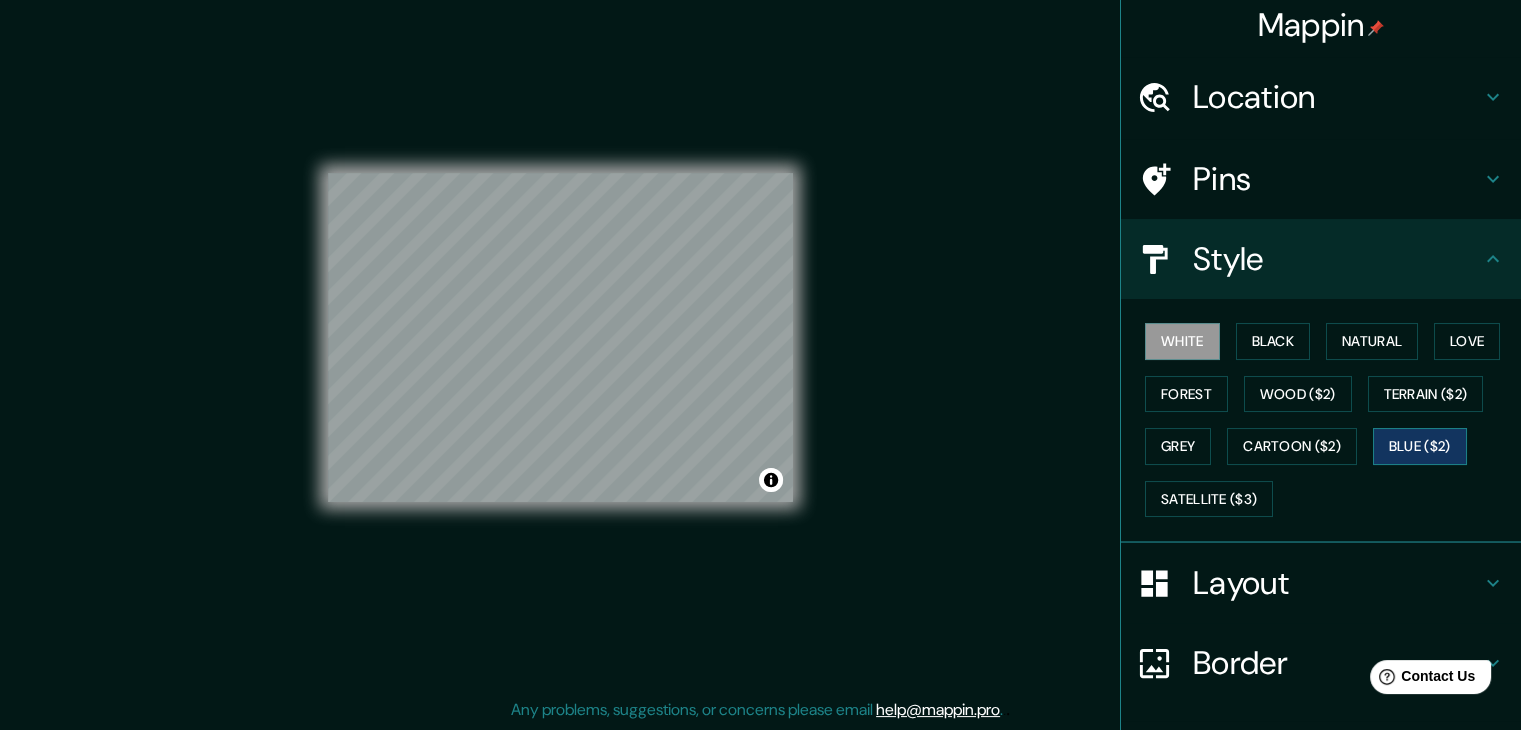 scroll, scrollTop: 0, scrollLeft: 0, axis: both 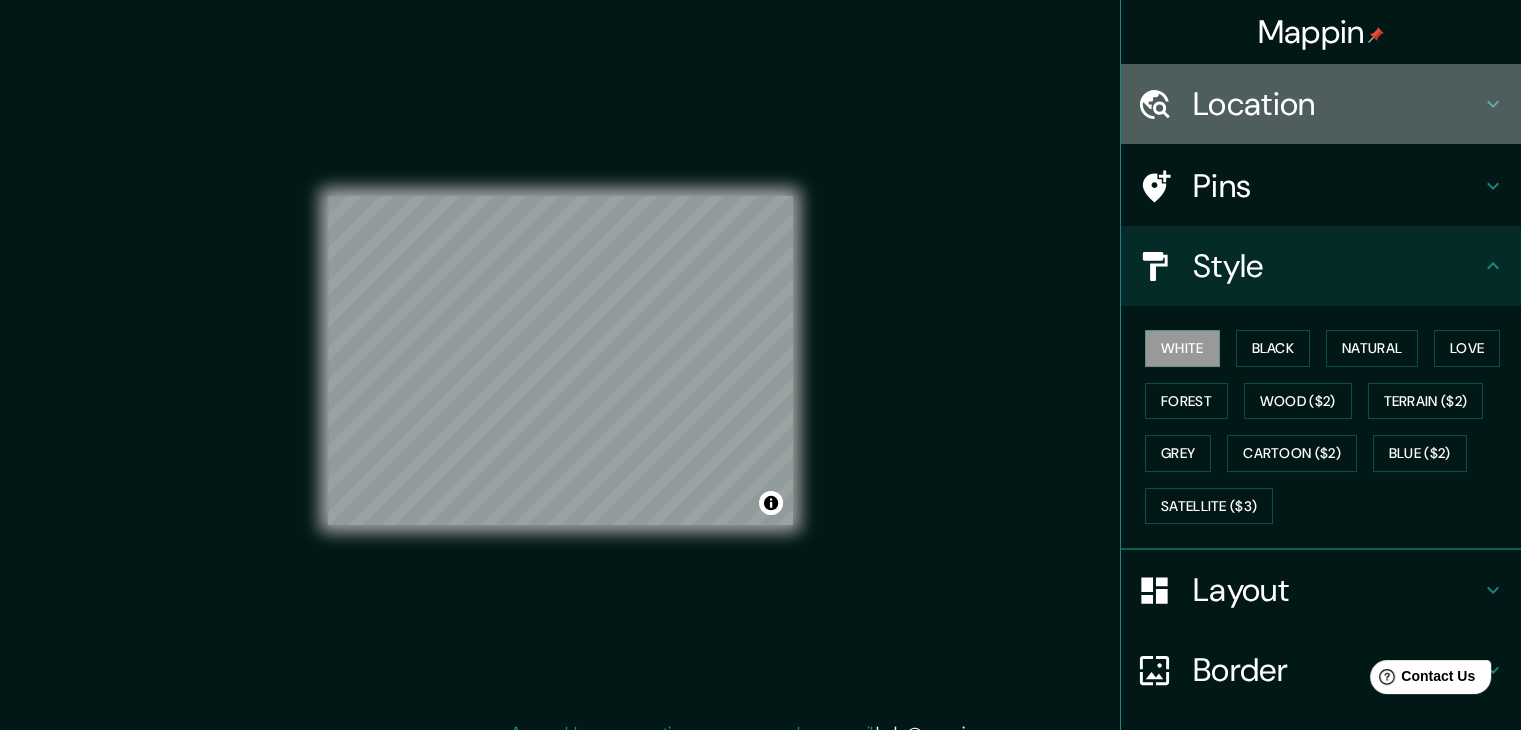 click on "Location" at bounding box center [1337, 104] 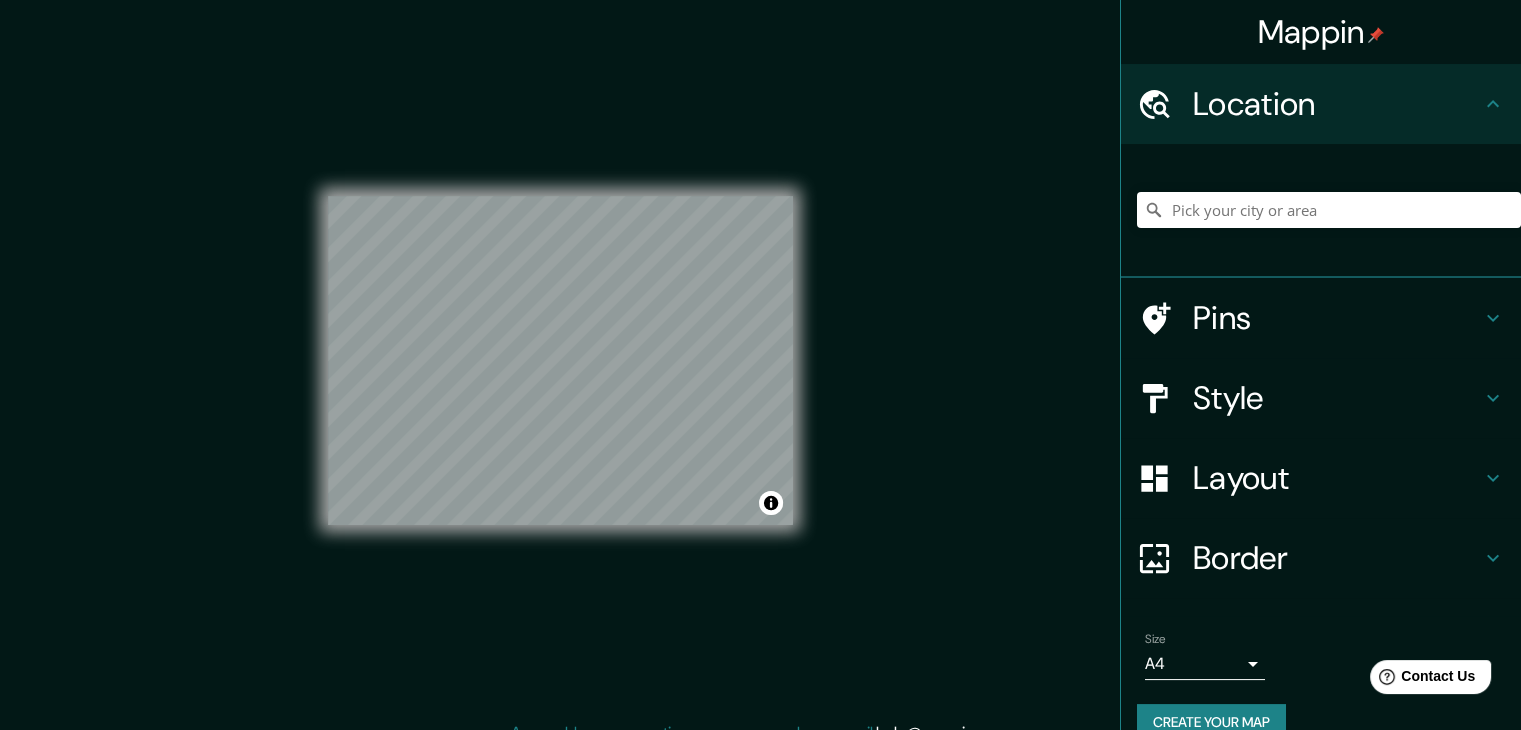 click on "Pins" at bounding box center [1337, 104] 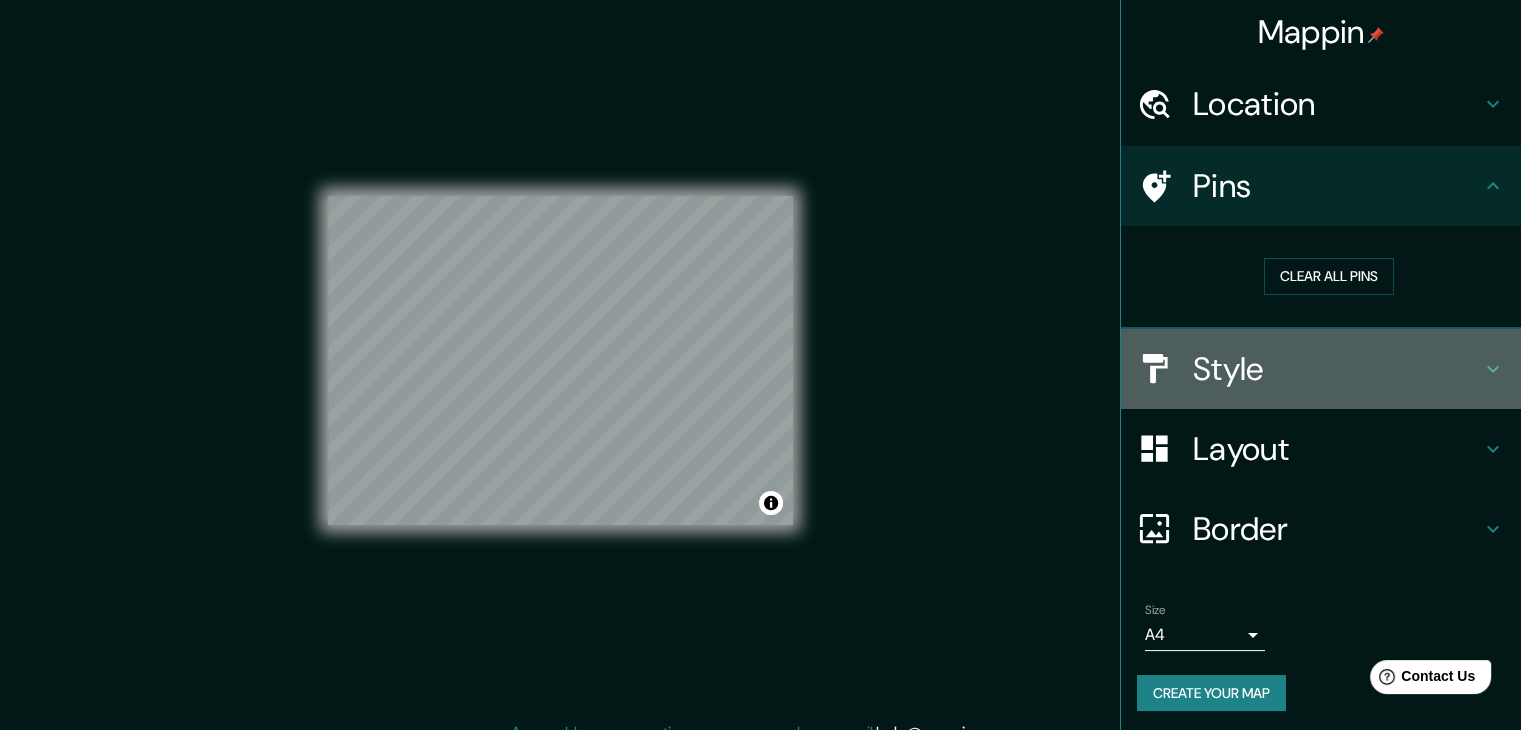 click on "Style" at bounding box center (1337, 104) 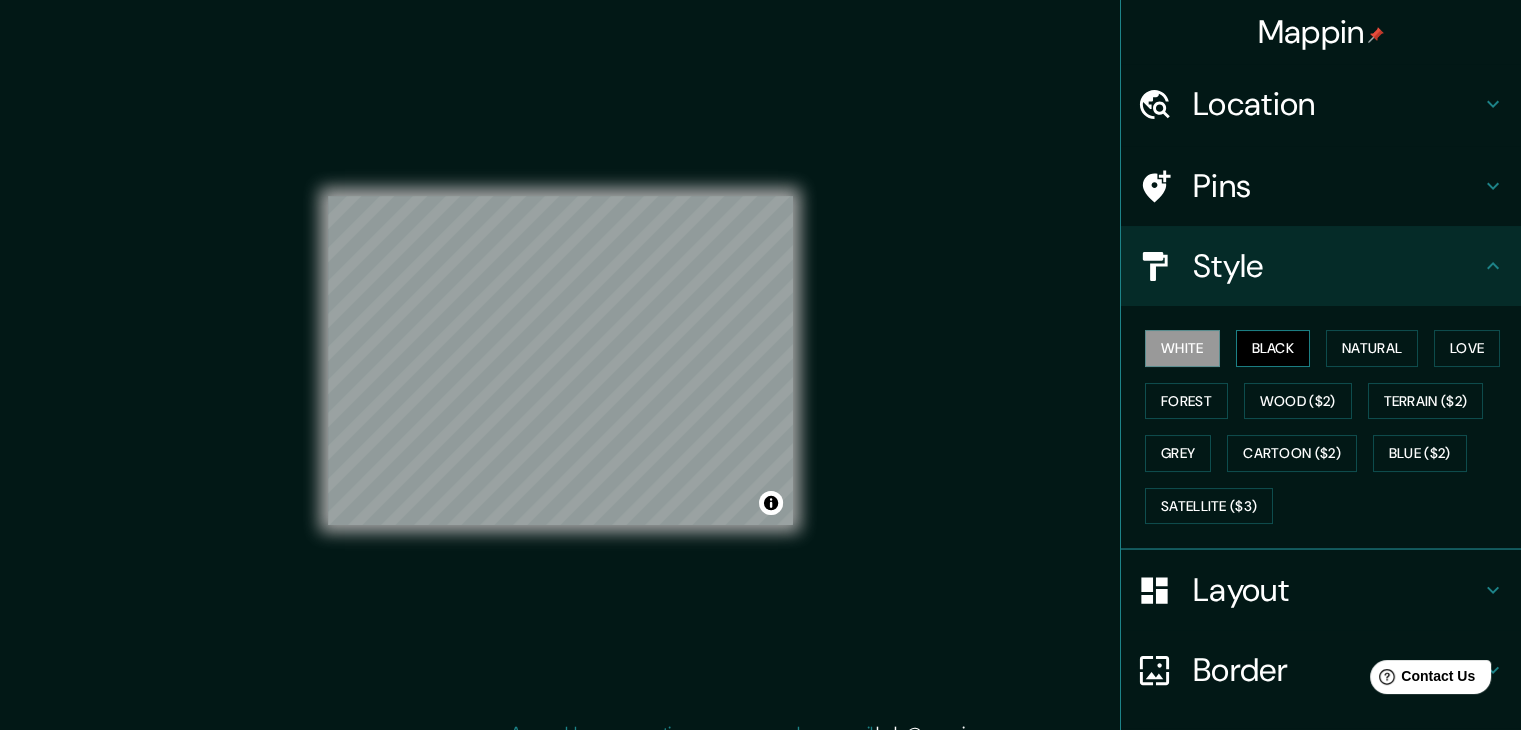 click on "Black" at bounding box center (1273, 348) 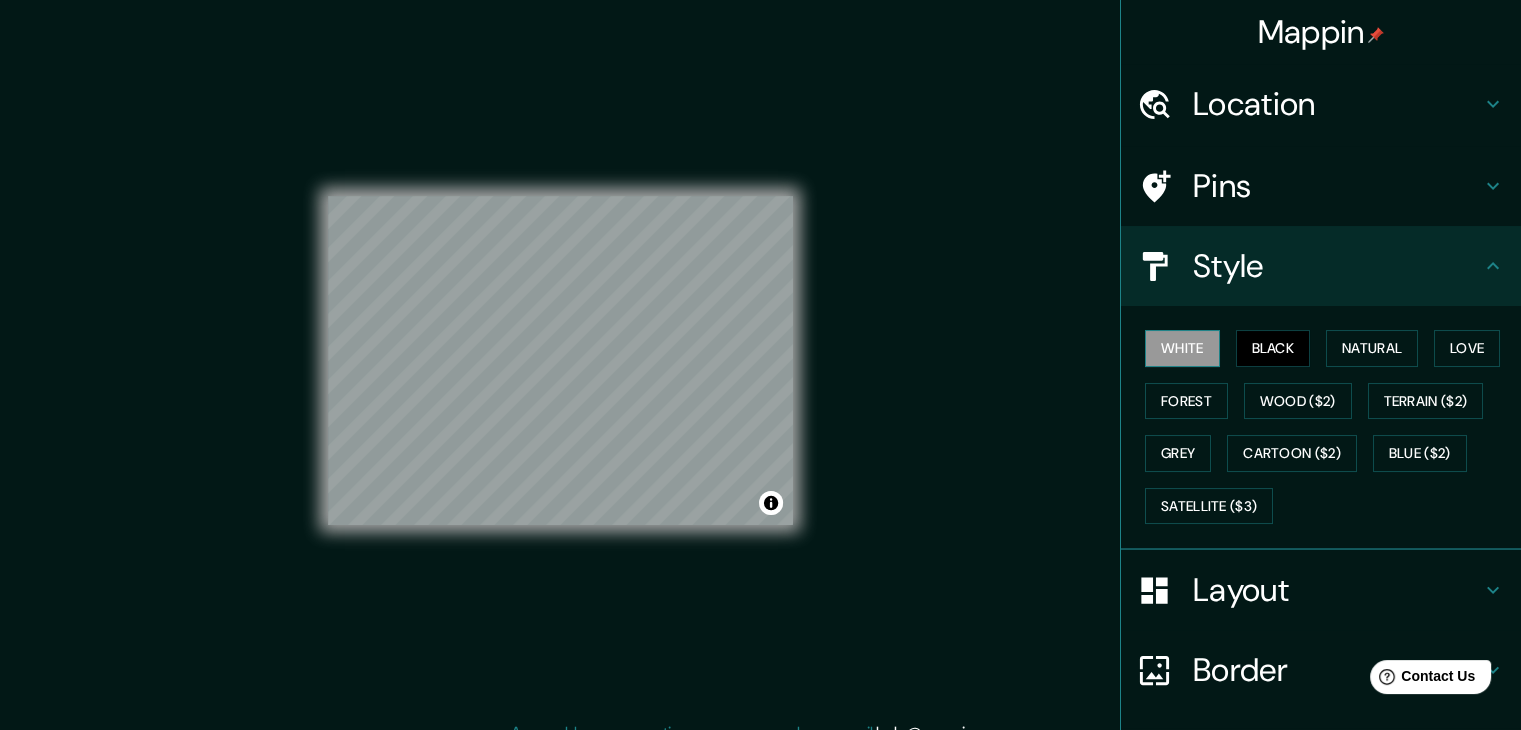click on "White" at bounding box center [1182, 348] 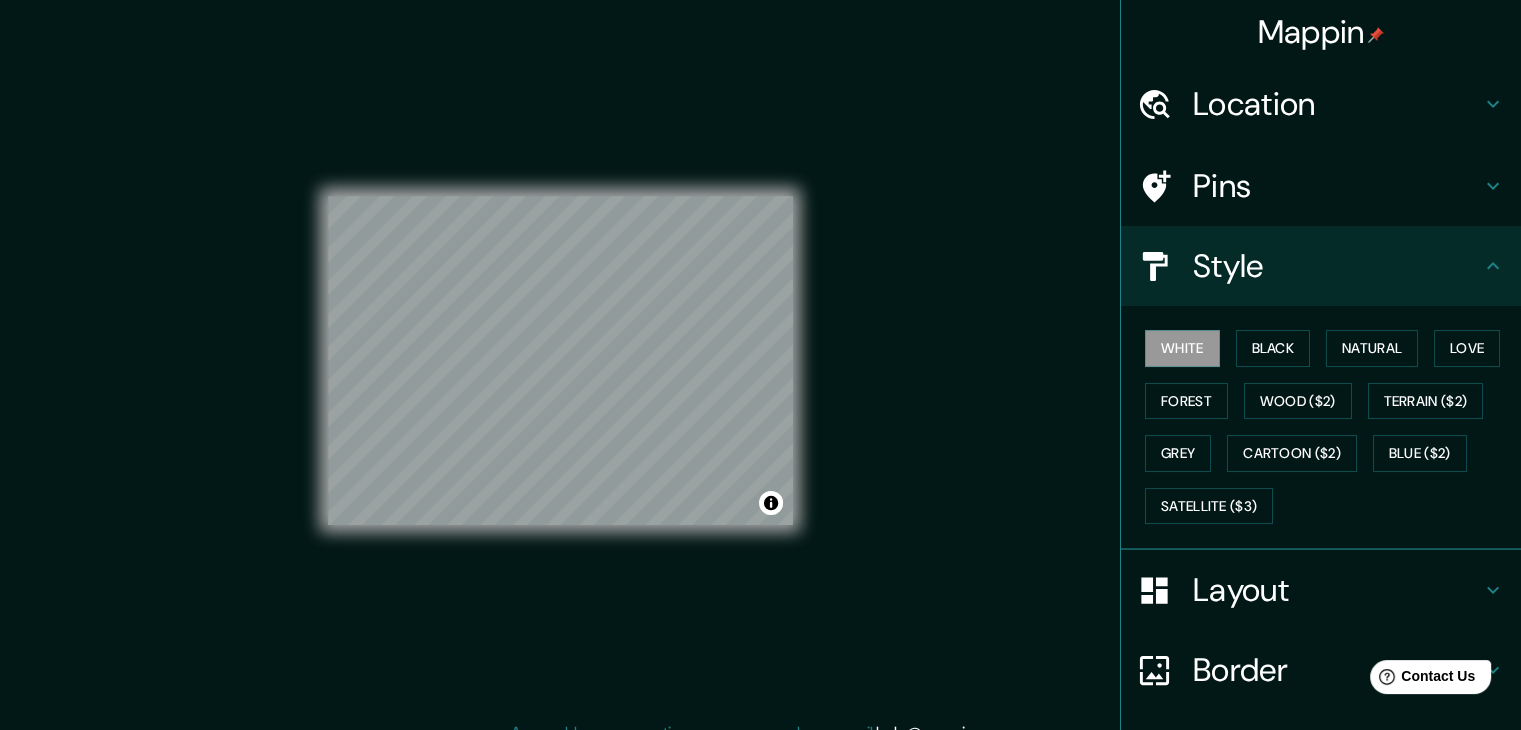 click at bounding box center (1165, 104) 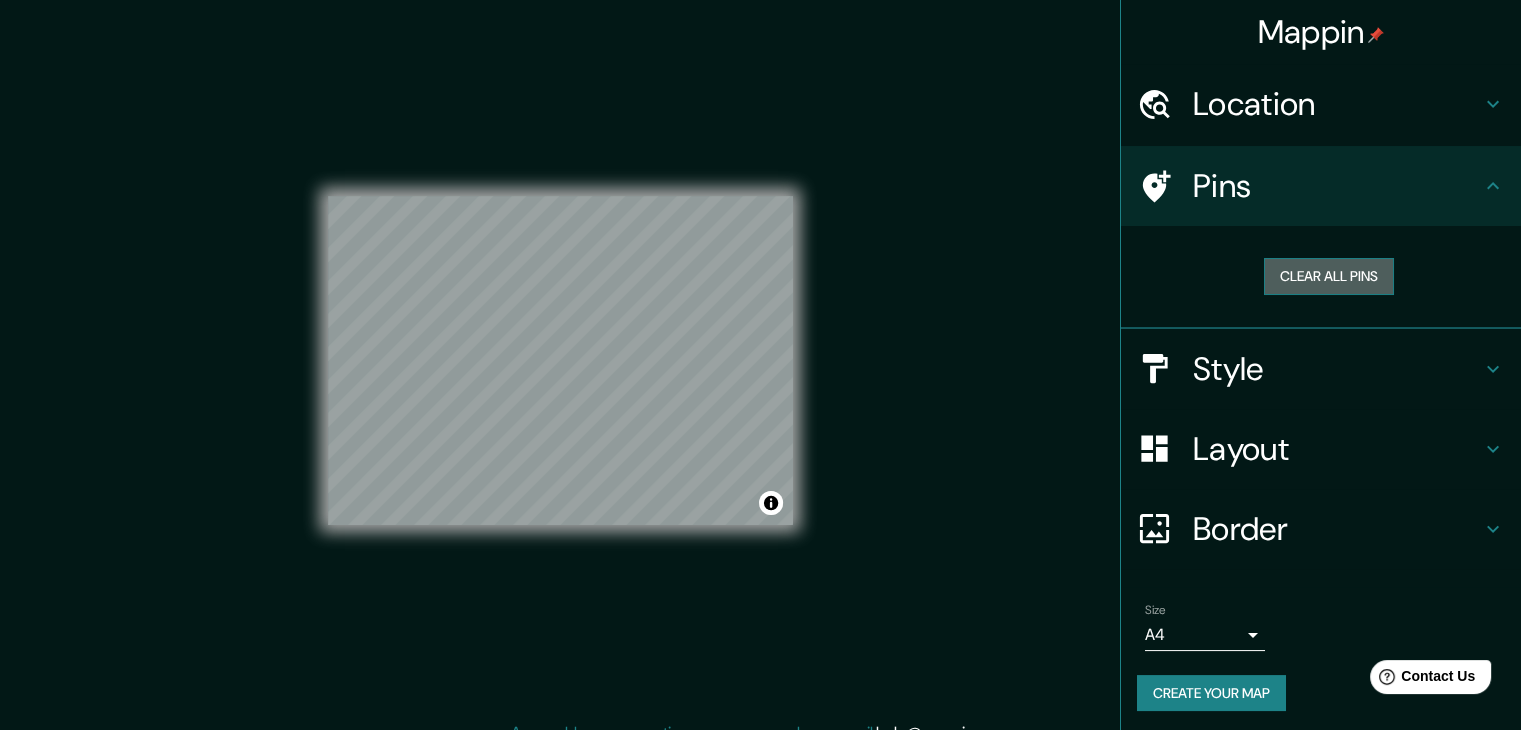click on "Clear all pins" at bounding box center (1329, 276) 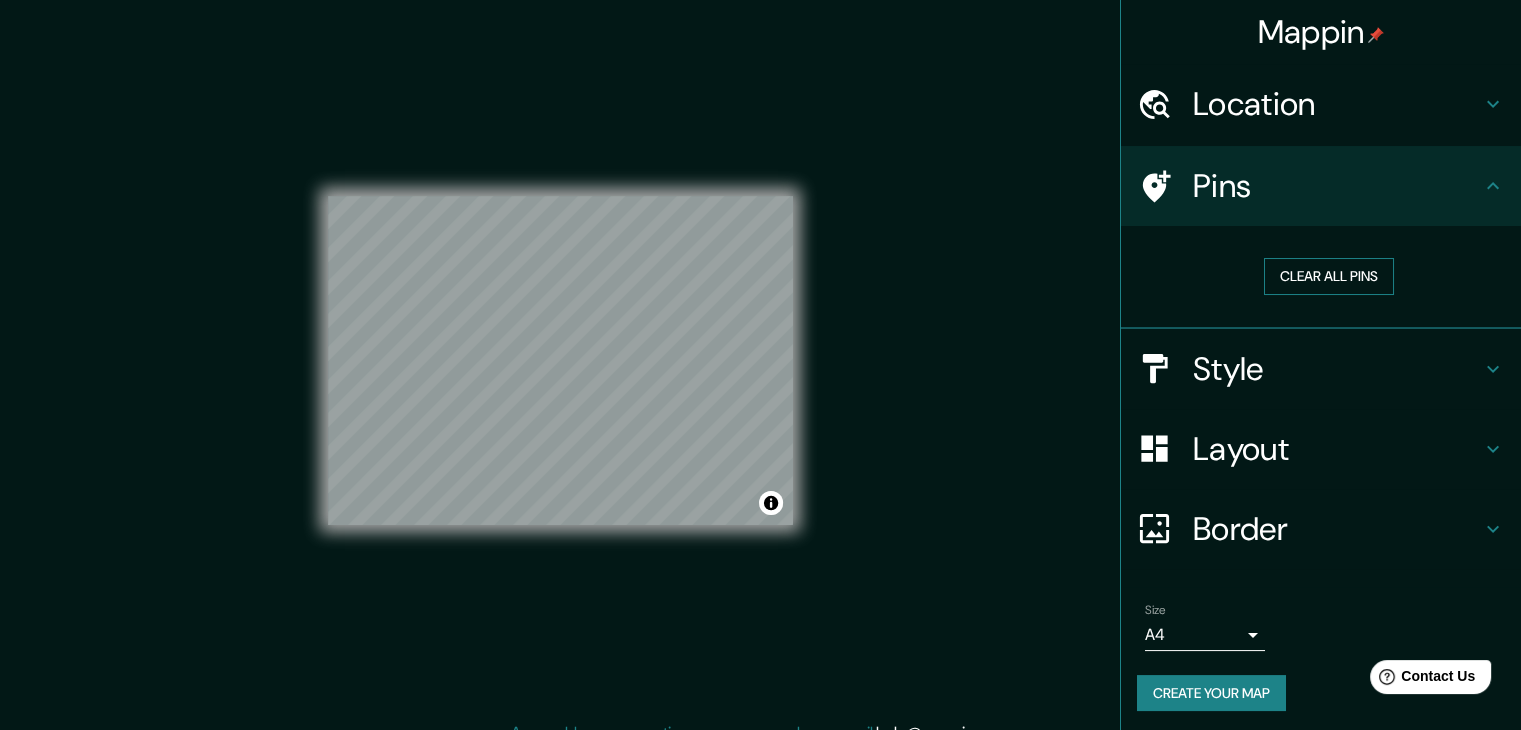 click on "Clear all pins" at bounding box center (1329, 276) 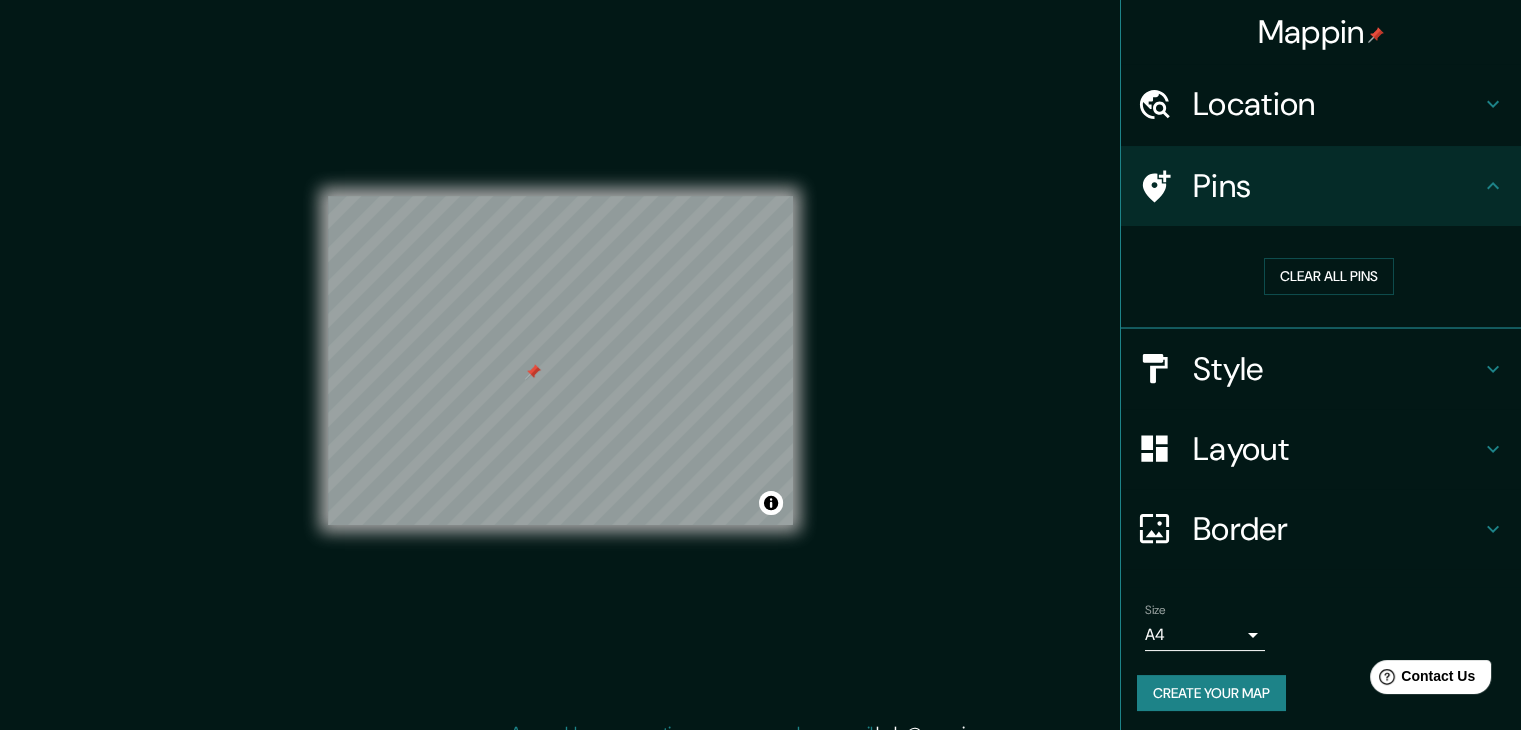 drag, startPoint x: 516, startPoint y: 370, endPoint x: 531, endPoint y: 374, distance: 15.524175 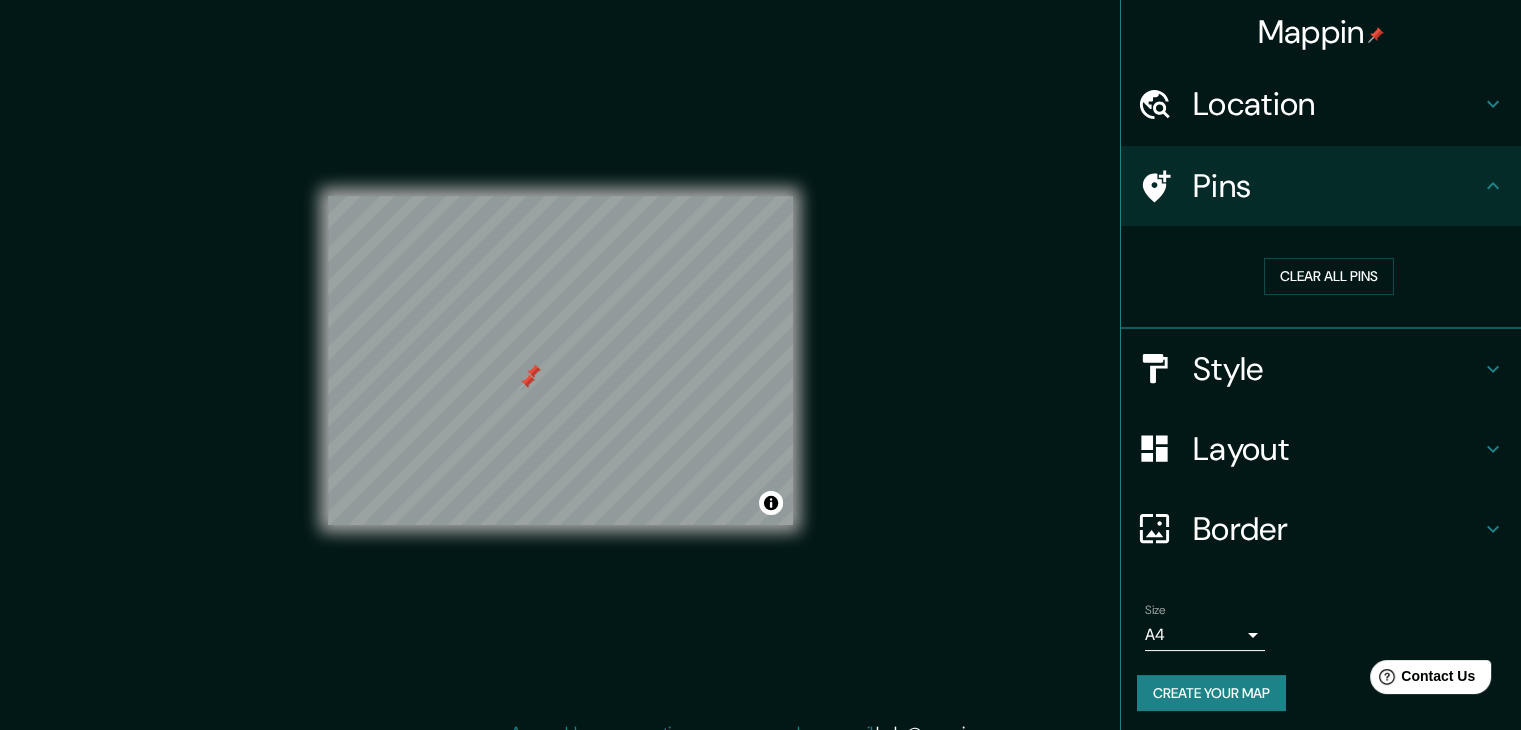 click at bounding box center (527, 382) 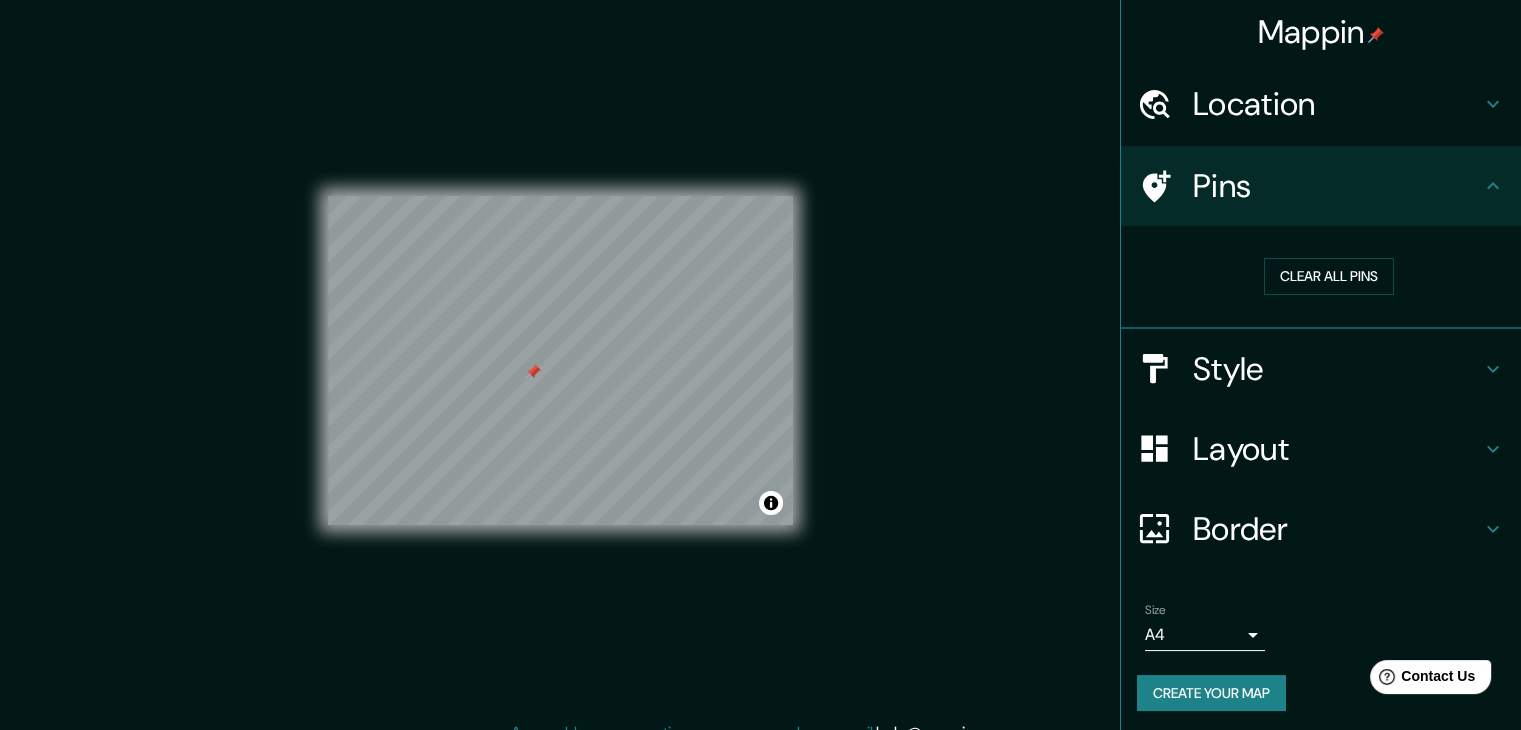 click at bounding box center (533, 372) 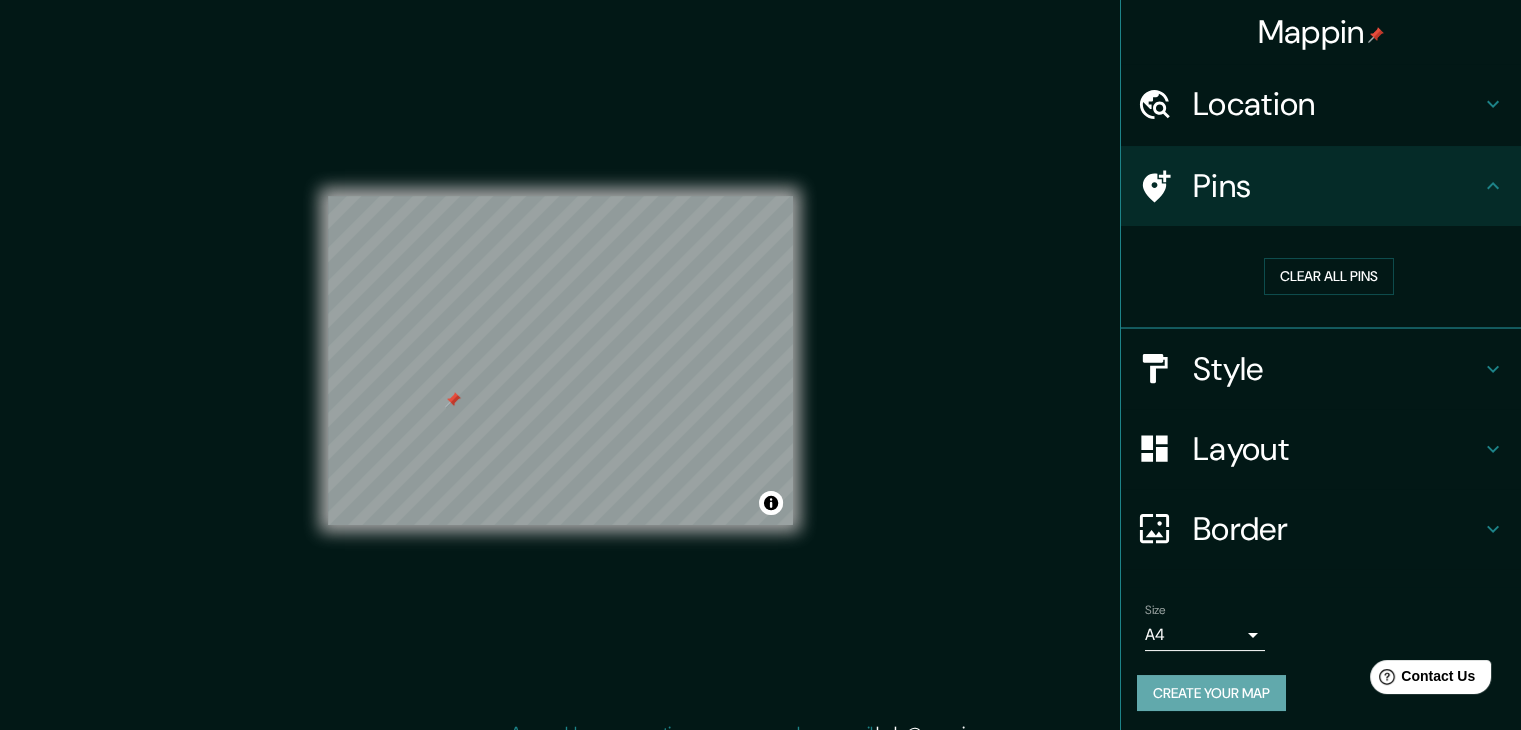click on "Create your map" at bounding box center (1211, 693) 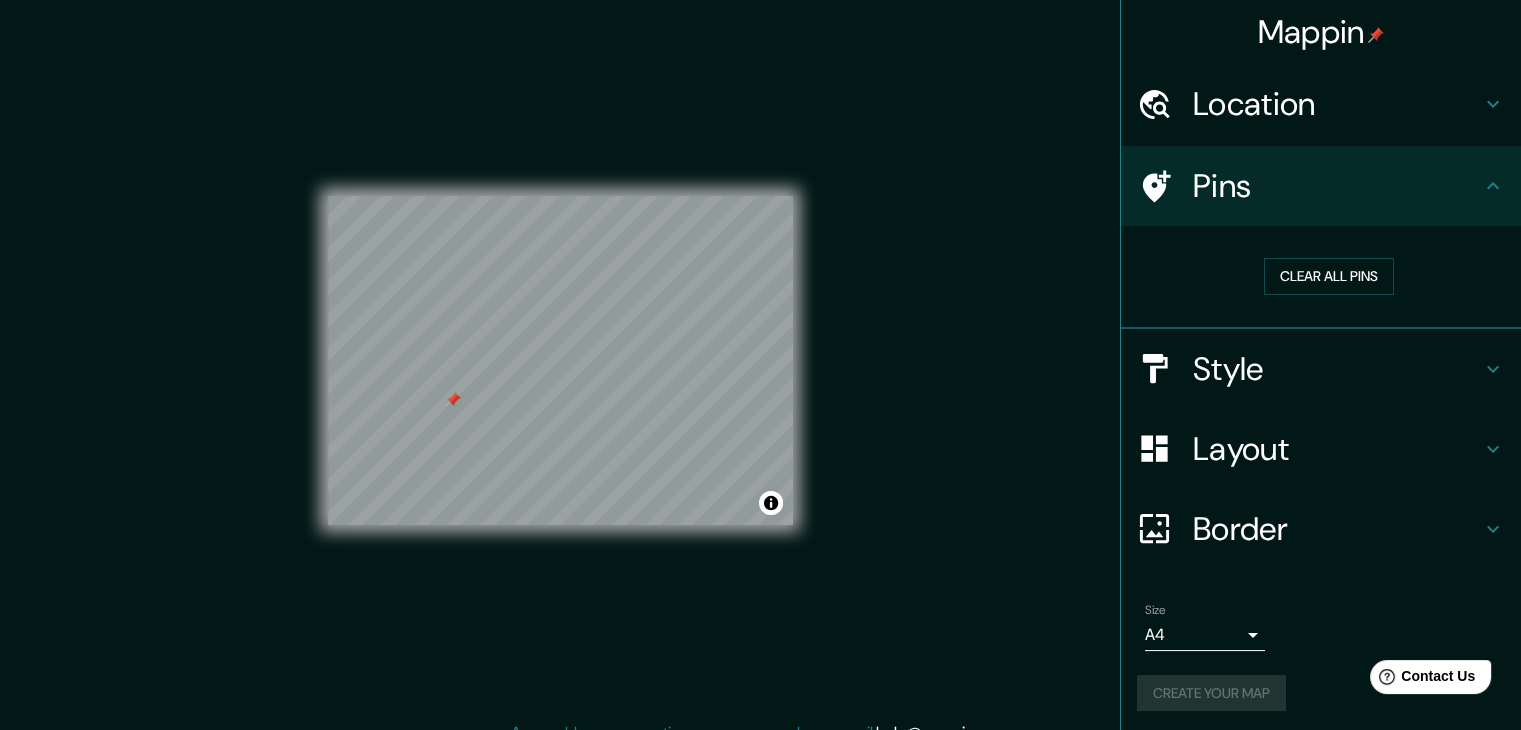 scroll, scrollTop: 4, scrollLeft: 0, axis: vertical 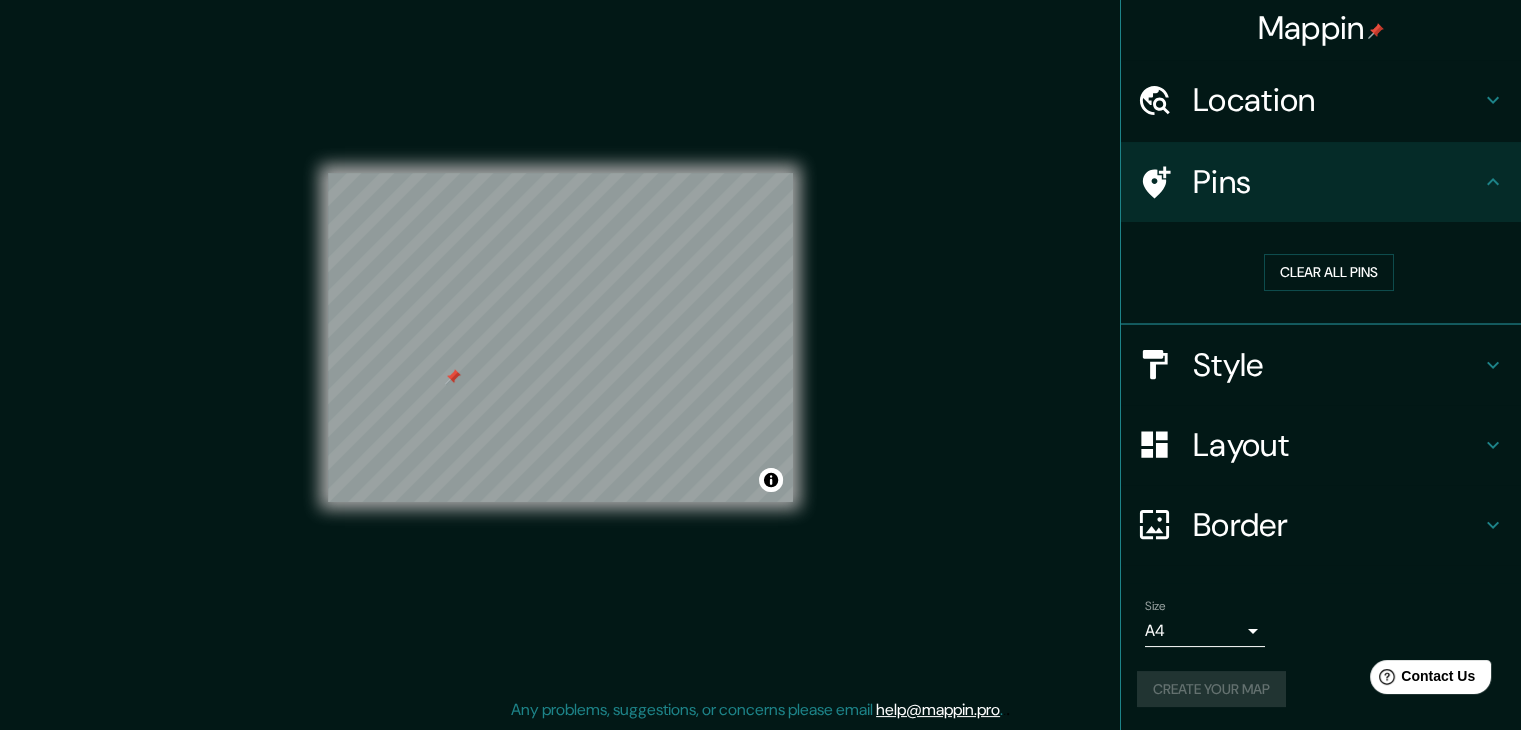 click on "Create your map" at bounding box center (1321, 689) 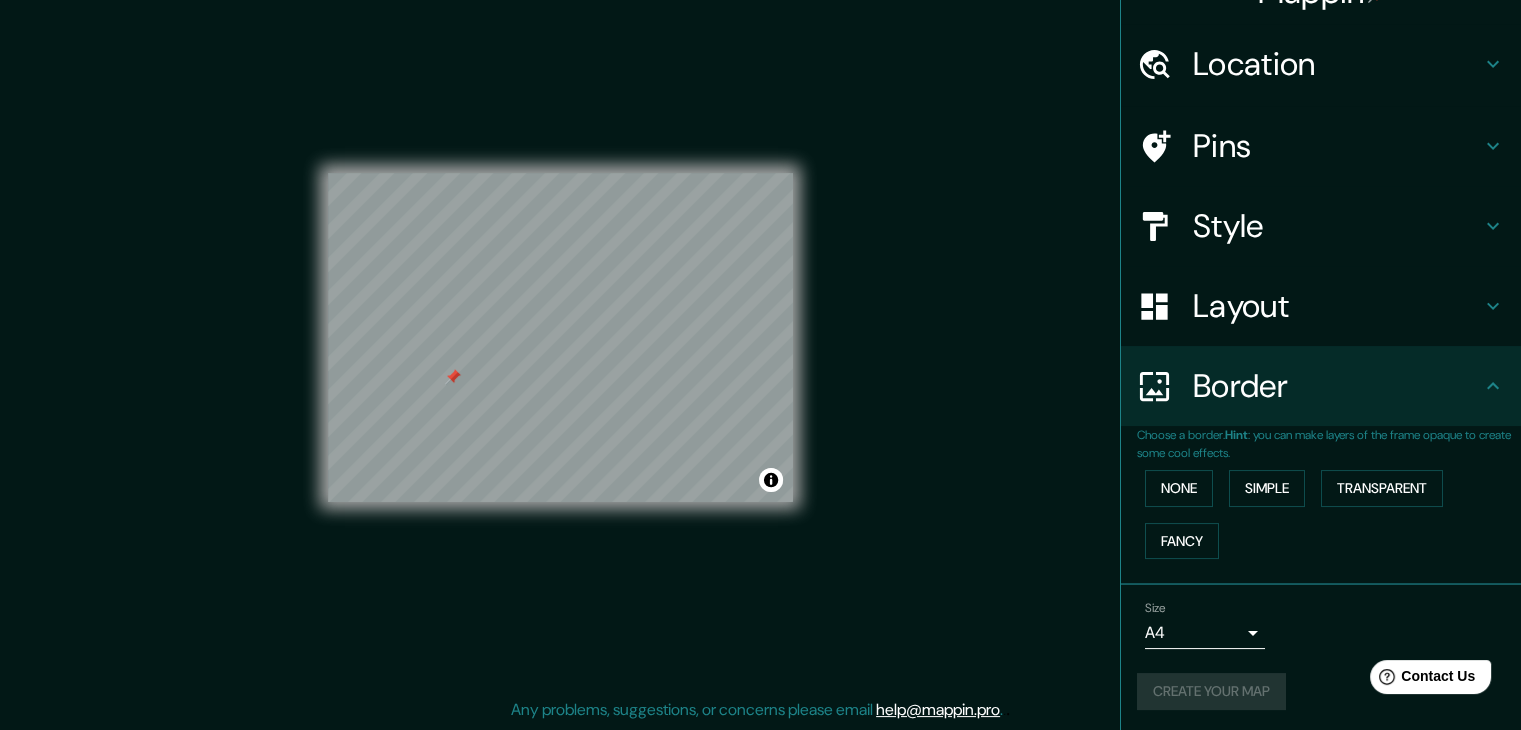 scroll, scrollTop: 42, scrollLeft: 0, axis: vertical 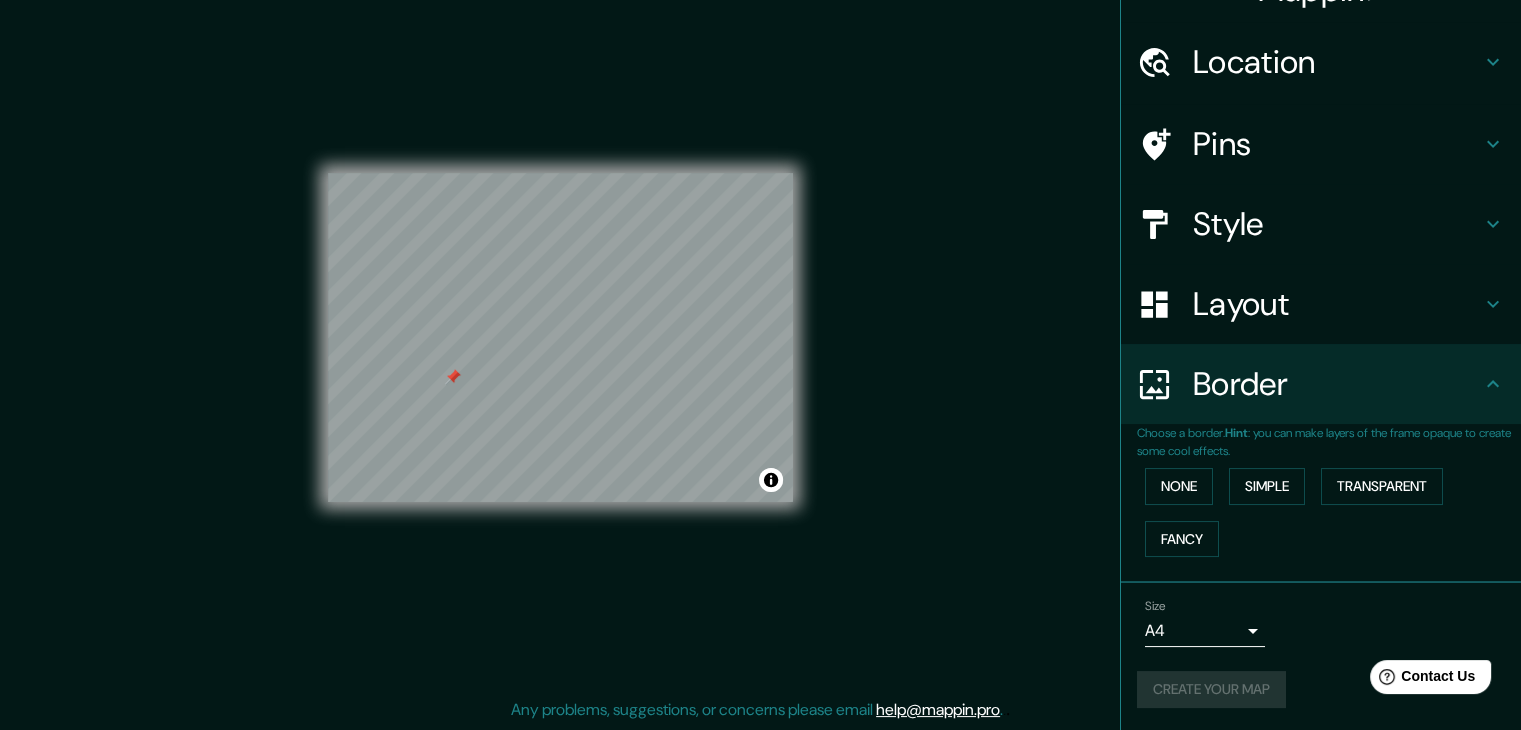 drag, startPoint x: 1246, startPoint y: 673, endPoint x: 1241, endPoint y: 607, distance: 66.189125 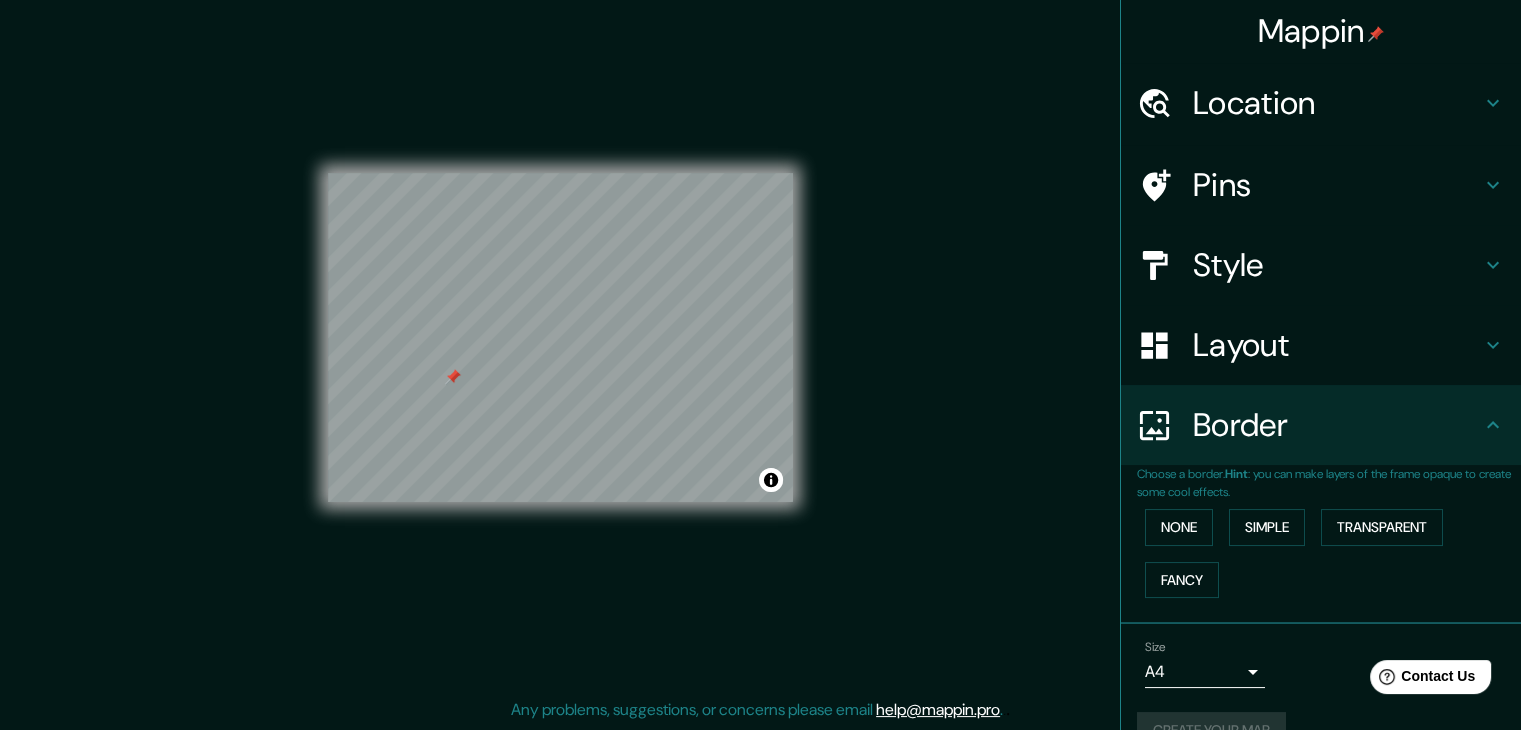scroll, scrollTop: 0, scrollLeft: 0, axis: both 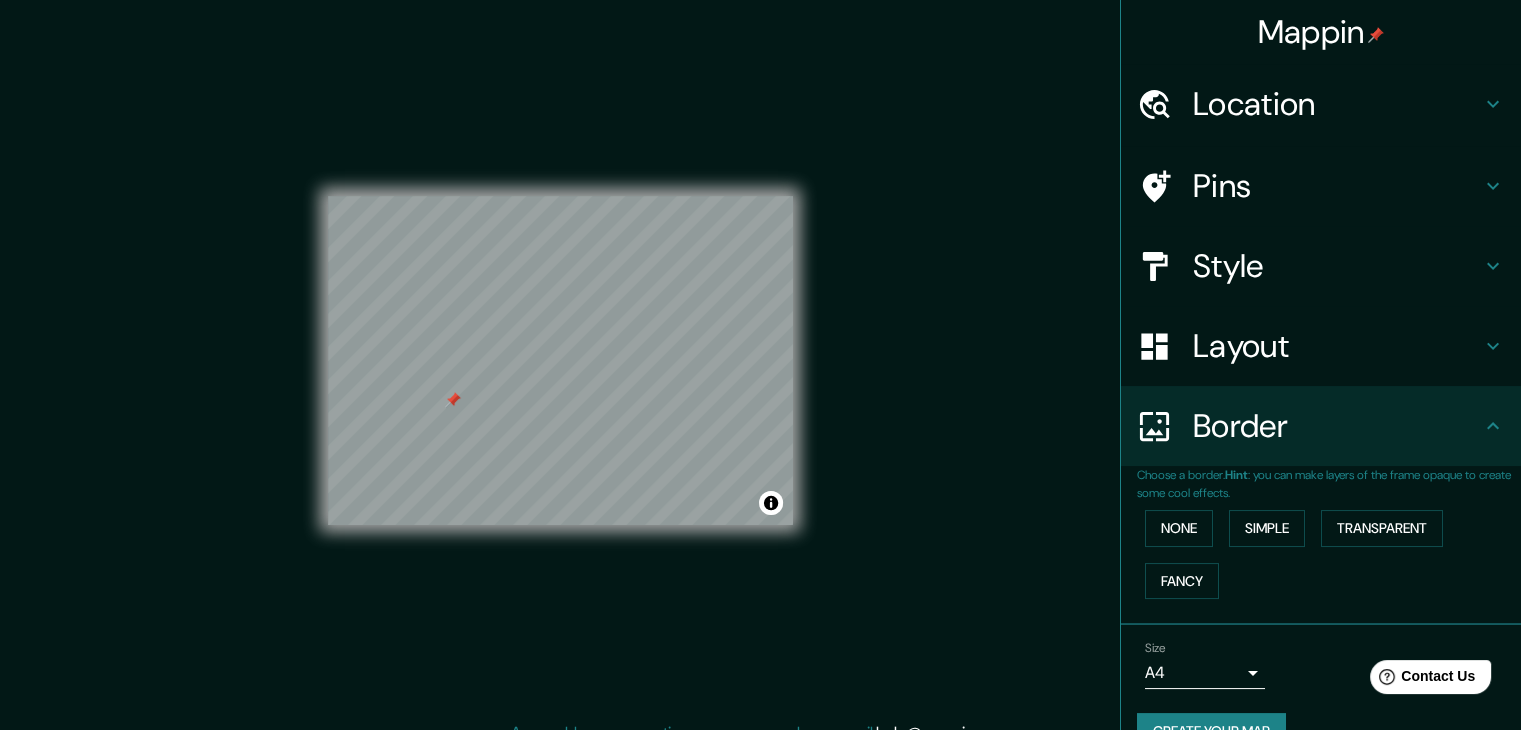 click on "Mappin" at bounding box center (1321, 32) 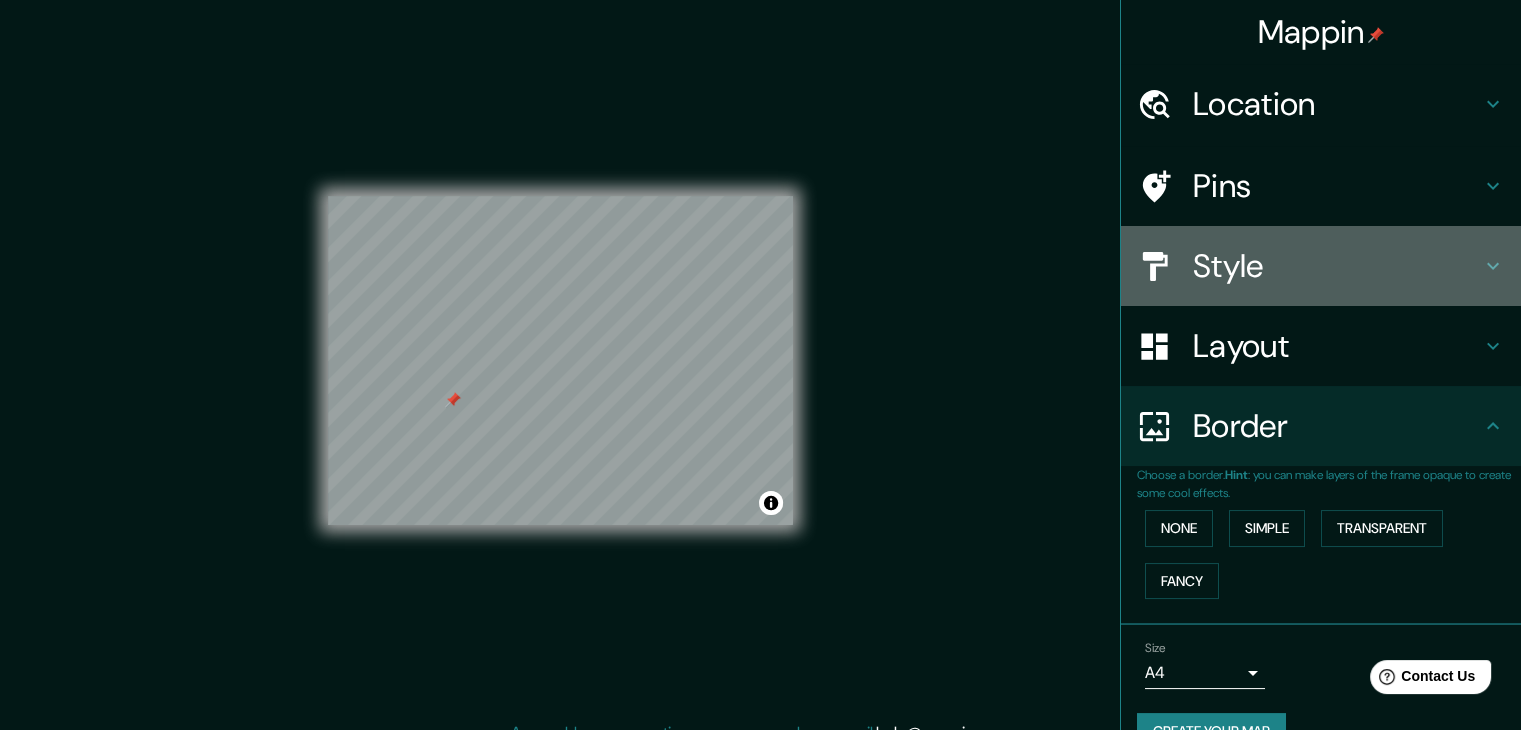 click on "Style" at bounding box center [1337, 104] 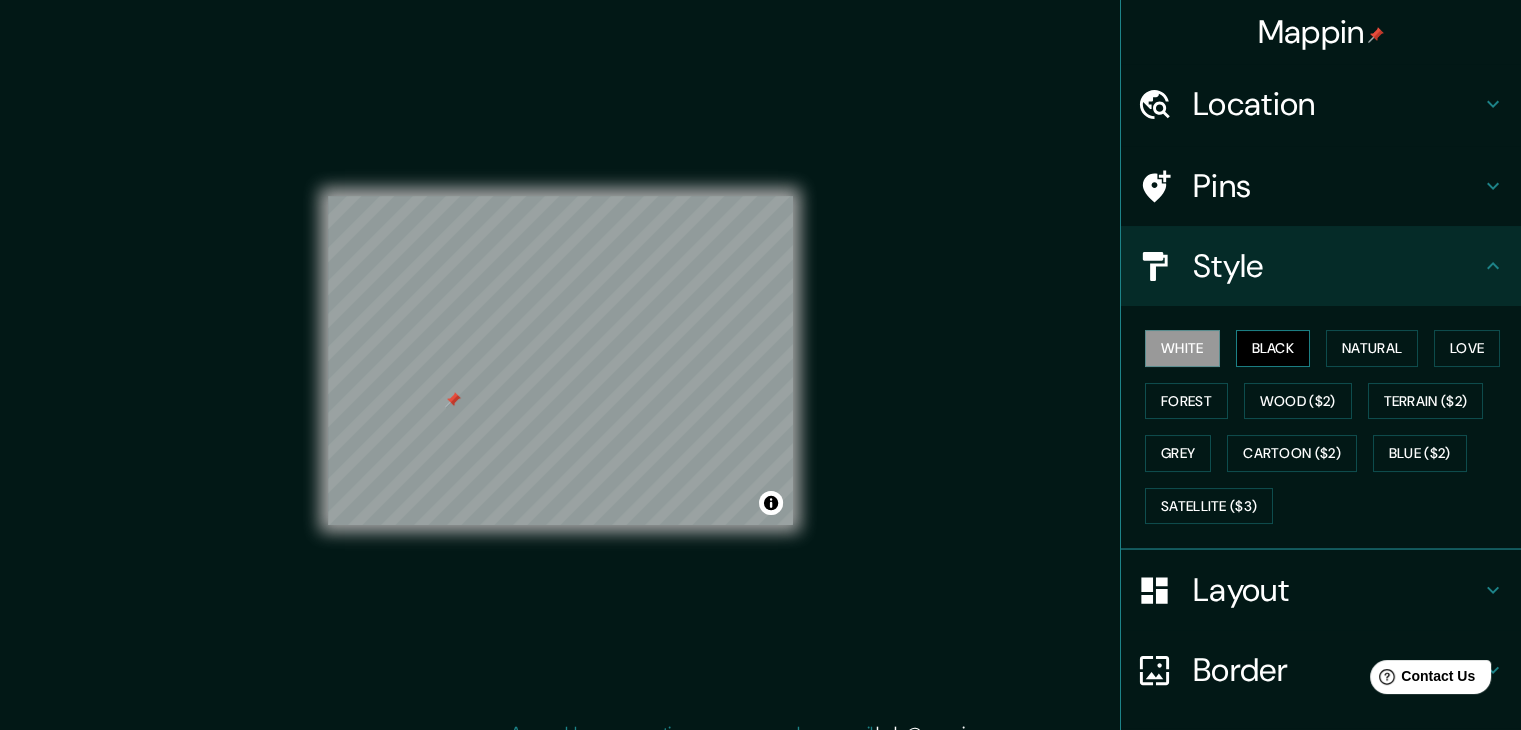click on "Black" at bounding box center [1273, 348] 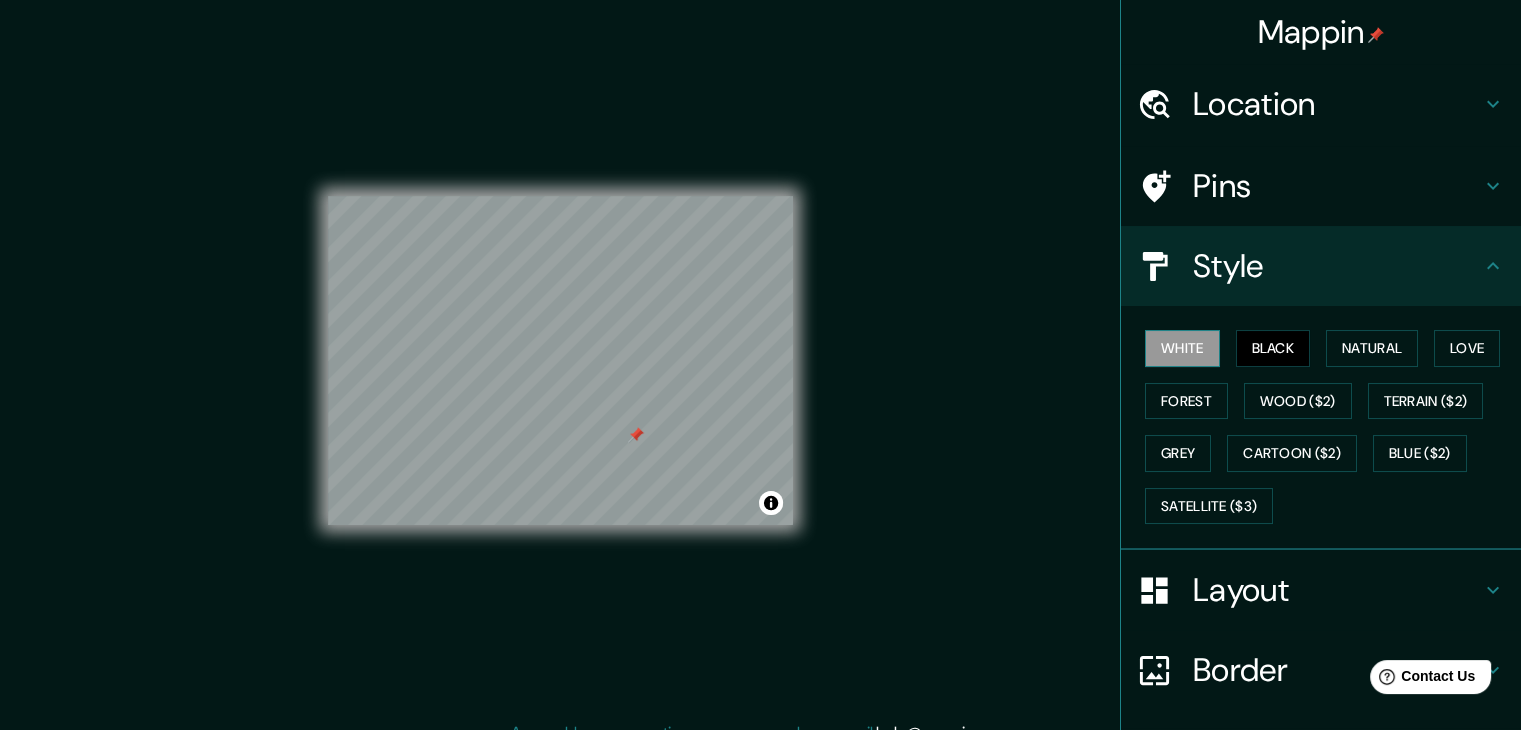 click on "White" at bounding box center (1182, 348) 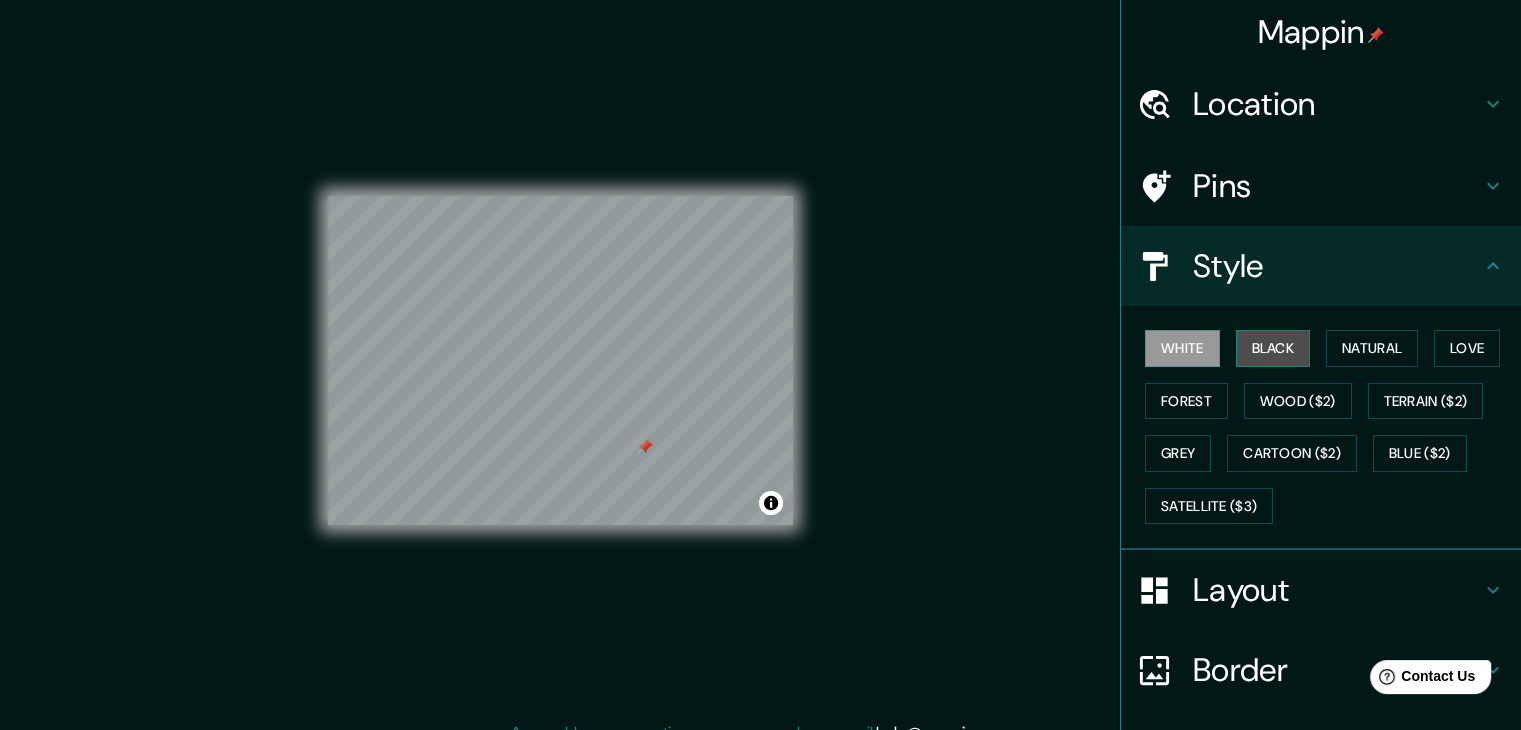 click on "Black" at bounding box center (1273, 348) 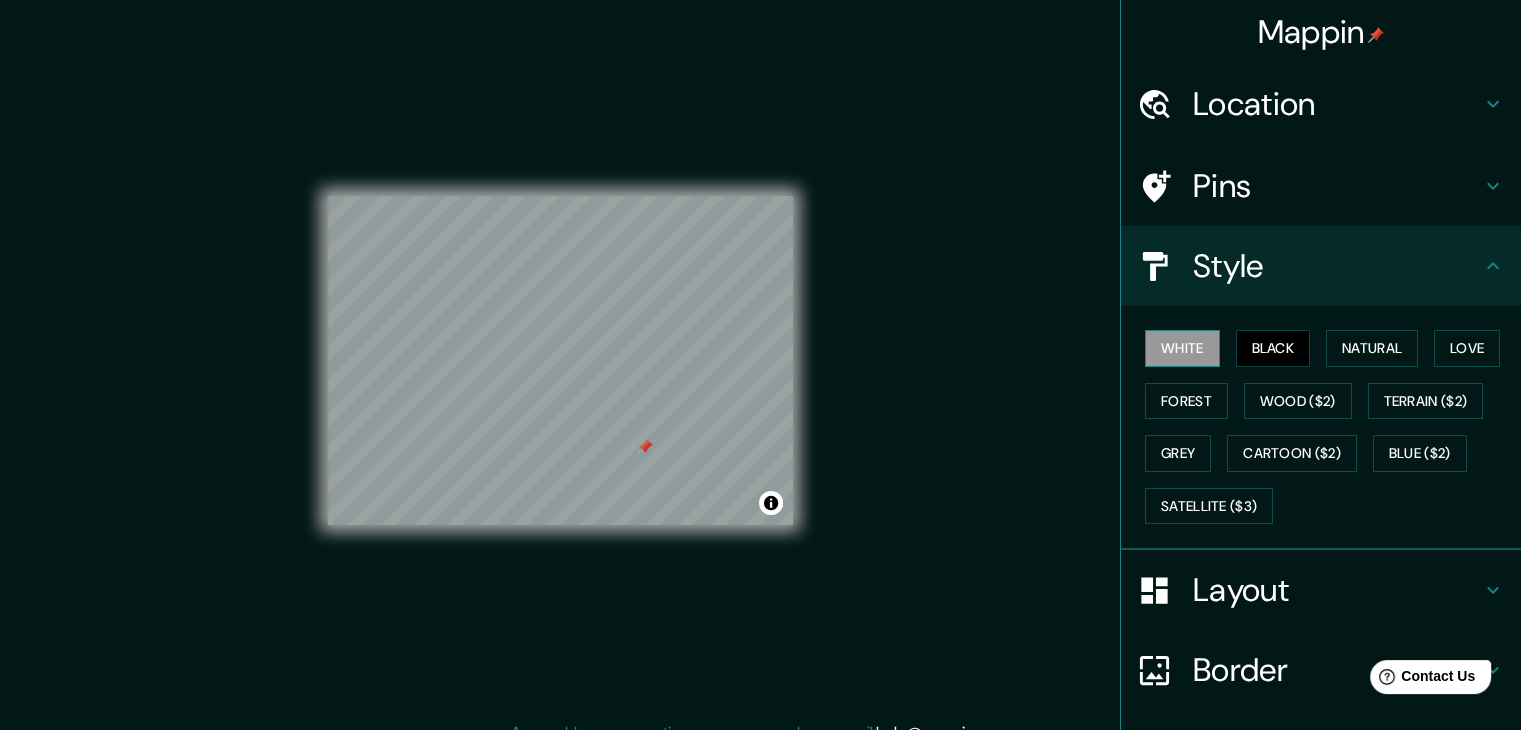 click on "White" at bounding box center [1182, 348] 